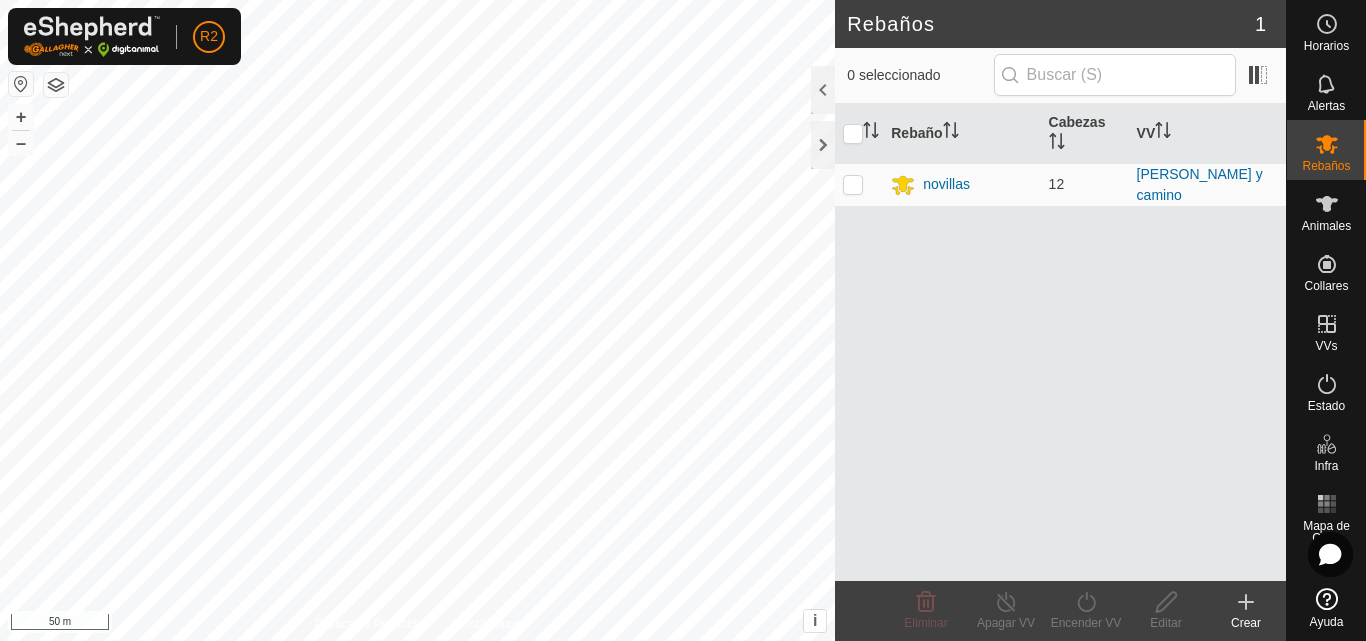scroll, scrollTop: 0, scrollLeft: 0, axis: both 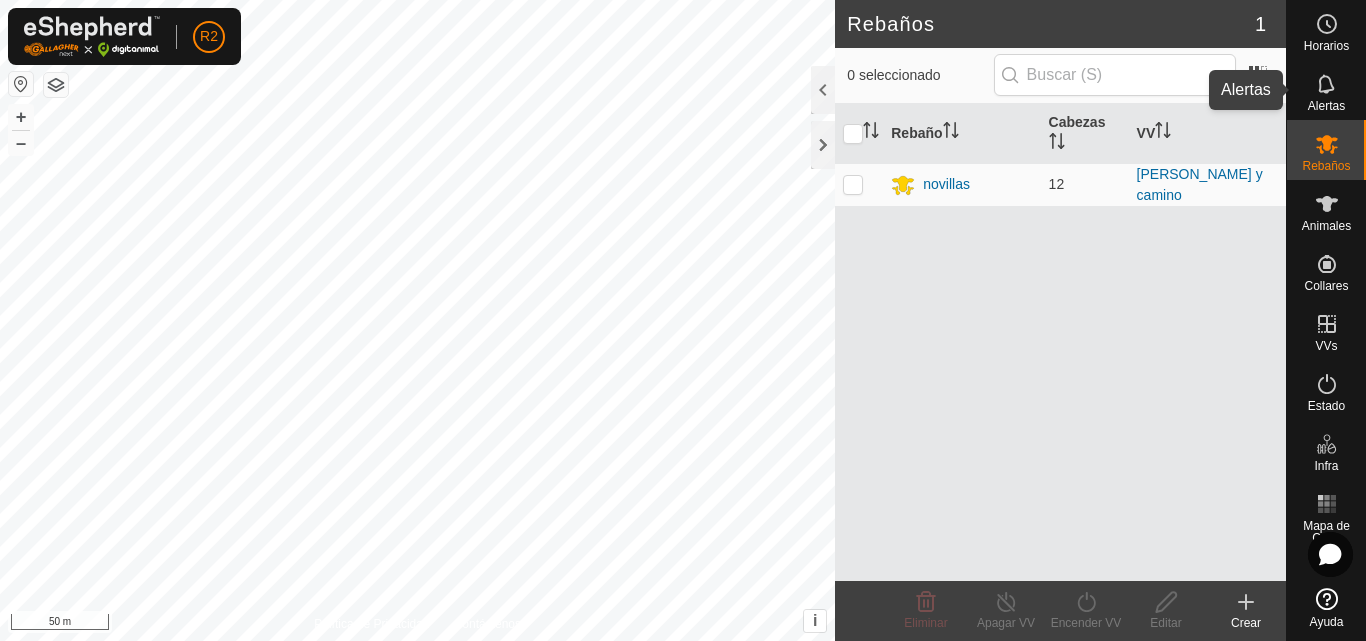 click on "Alertas" at bounding box center (1326, 106) 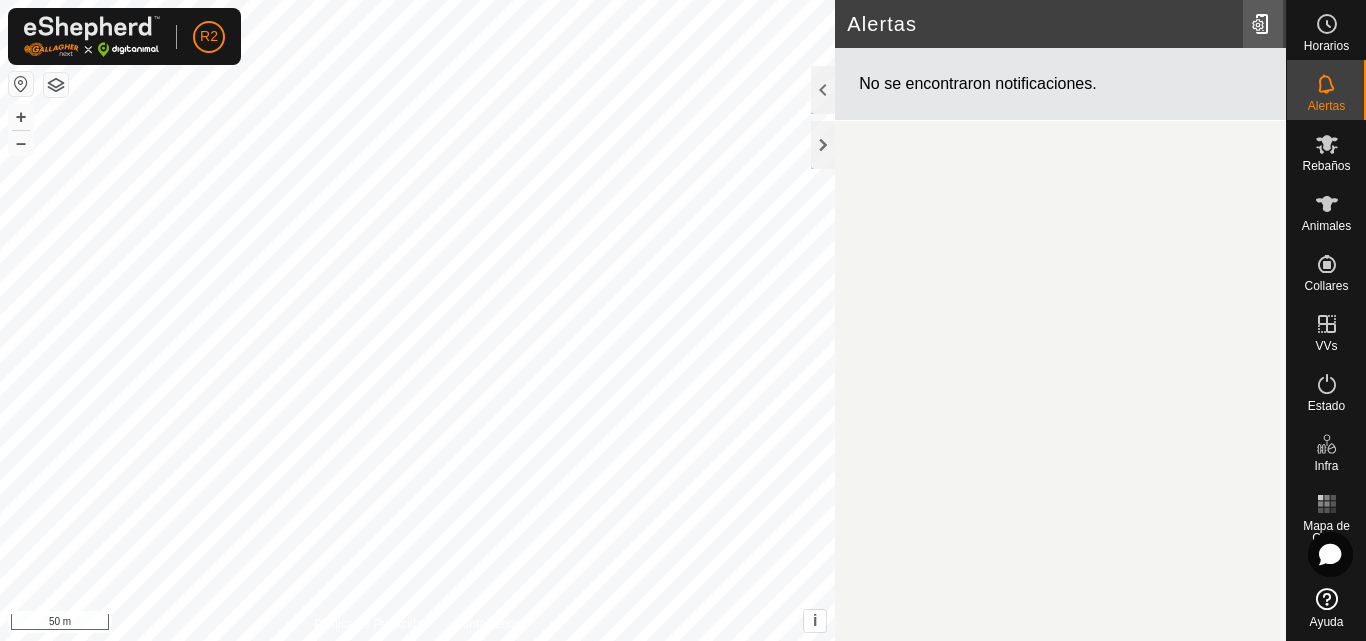 click 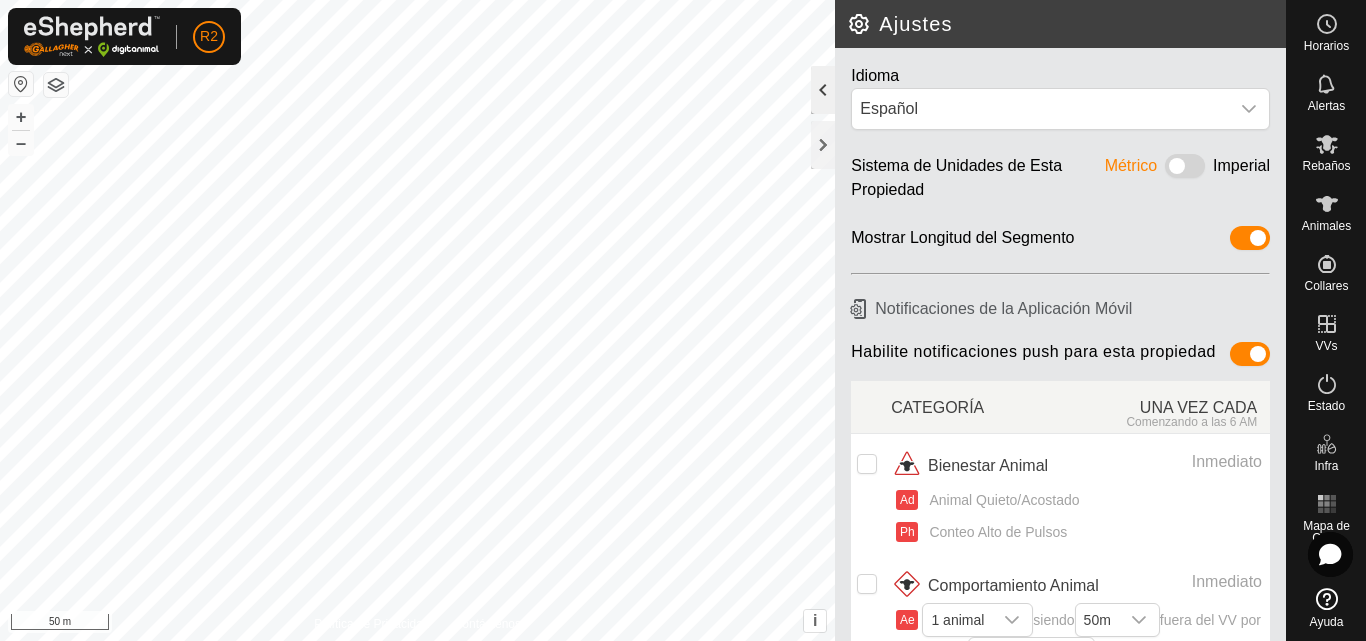 click 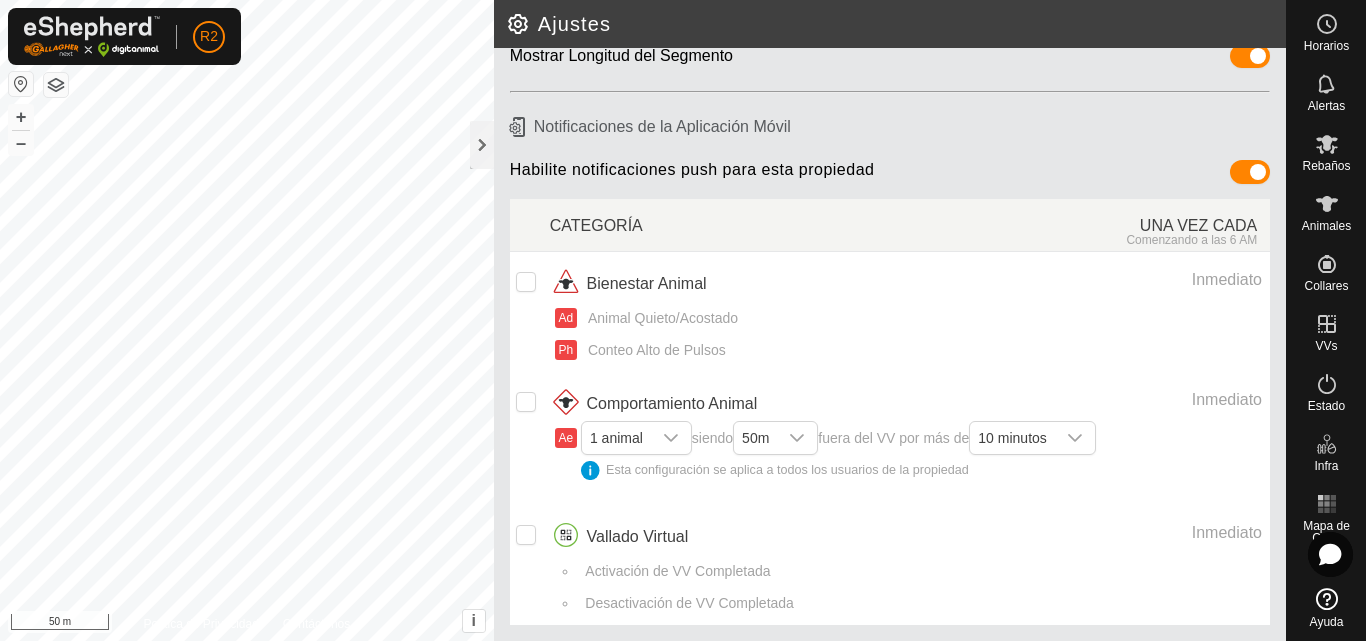 scroll, scrollTop: 164, scrollLeft: 0, axis: vertical 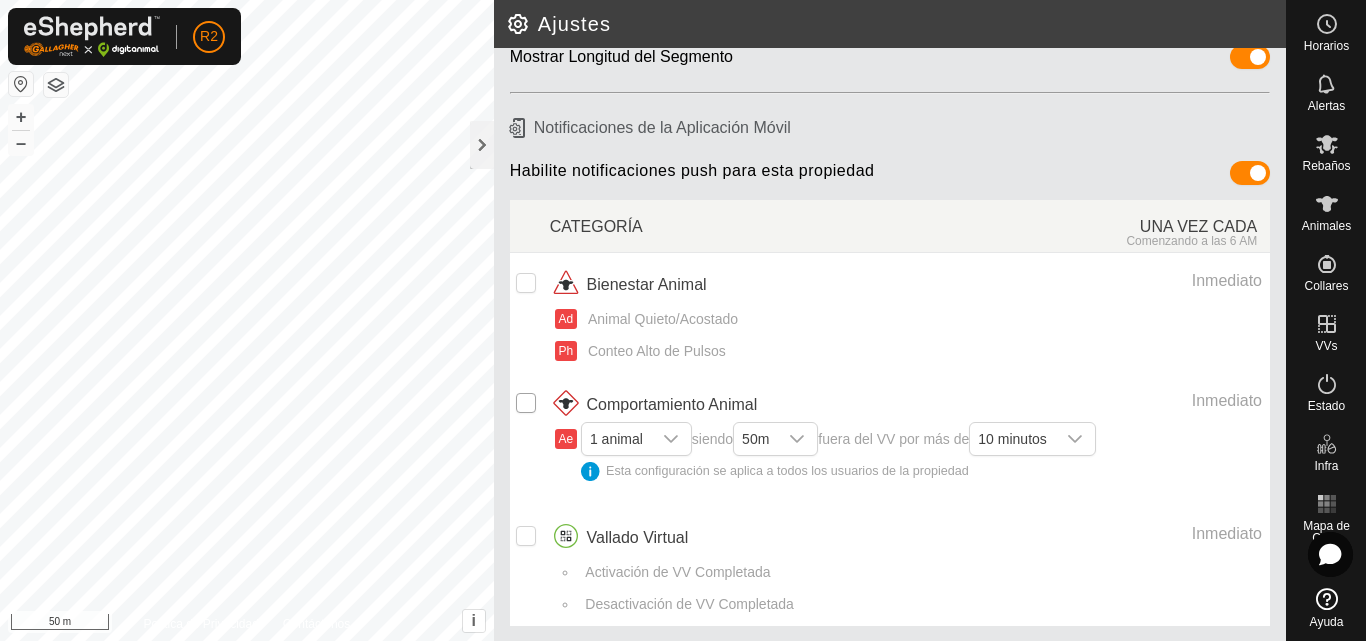 click at bounding box center (526, 403) 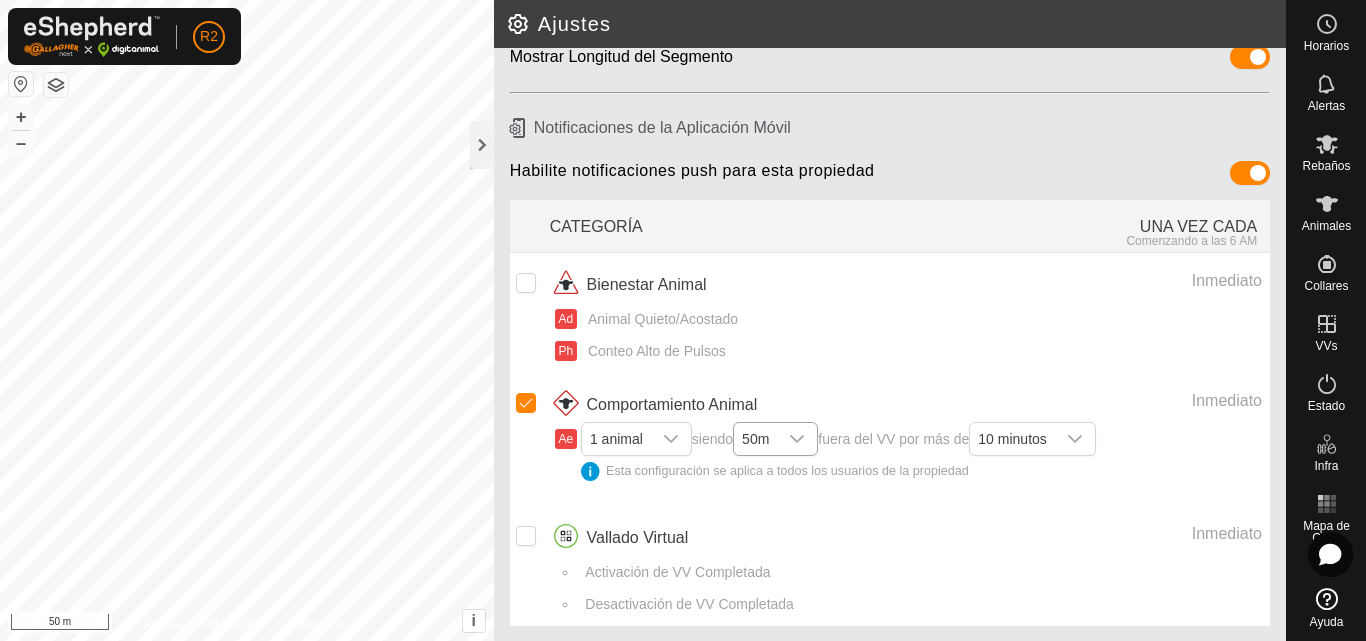 click 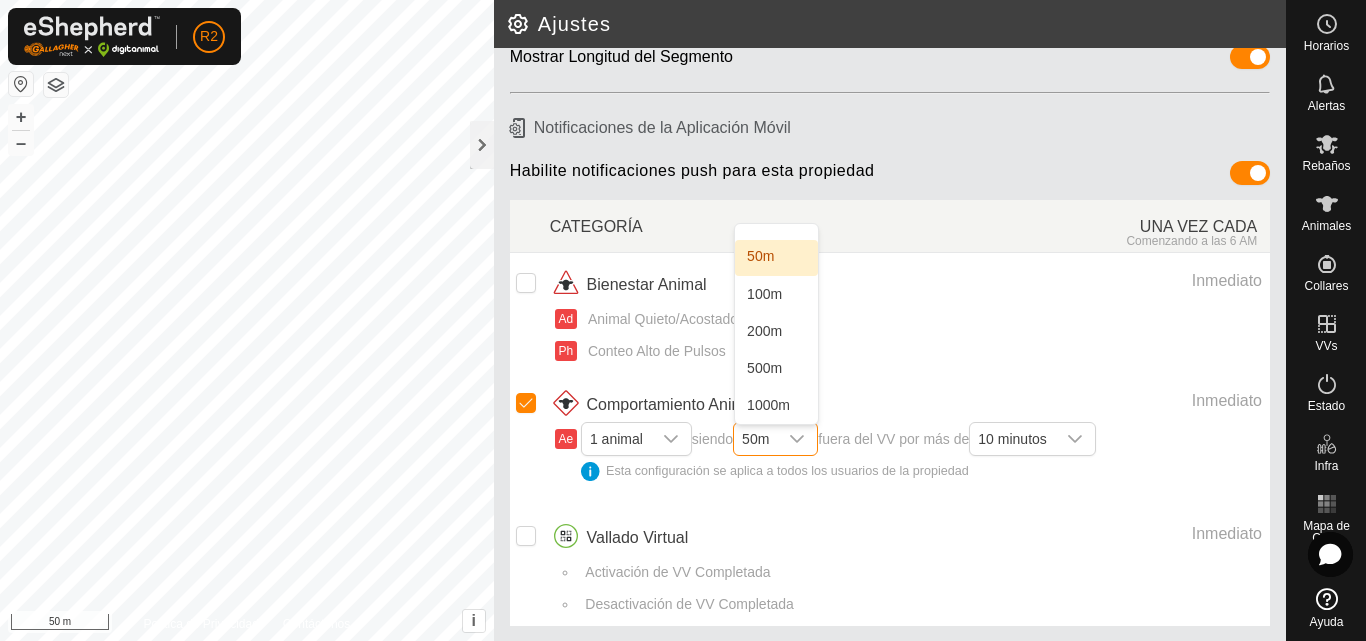 scroll, scrollTop: 0, scrollLeft: 0, axis: both 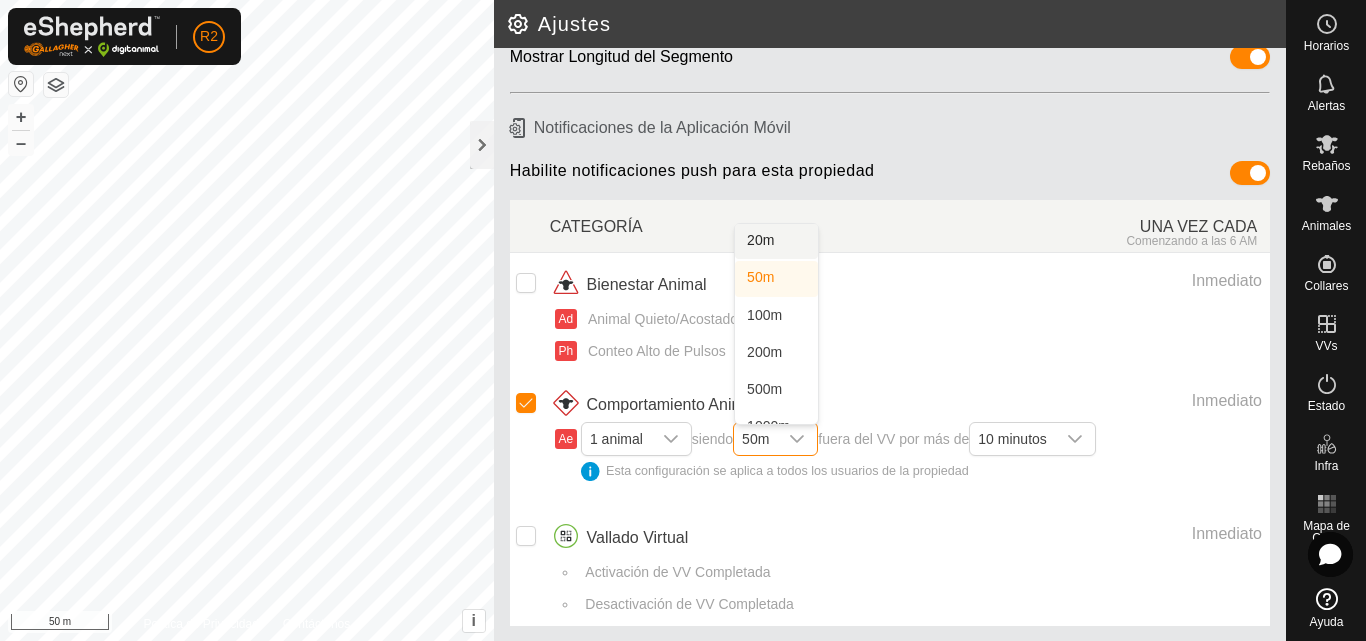click on "20m" at bounding box center (776, 241) 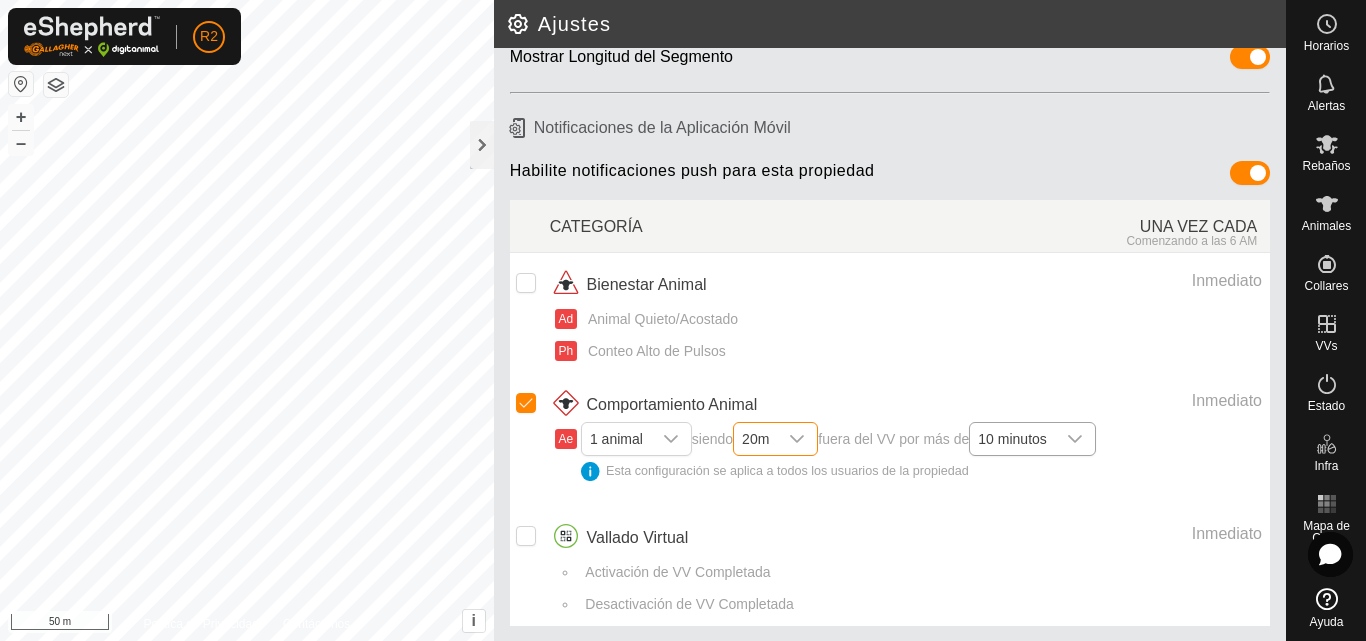 click on "10 minutos" at bounding box center [1012, 439] 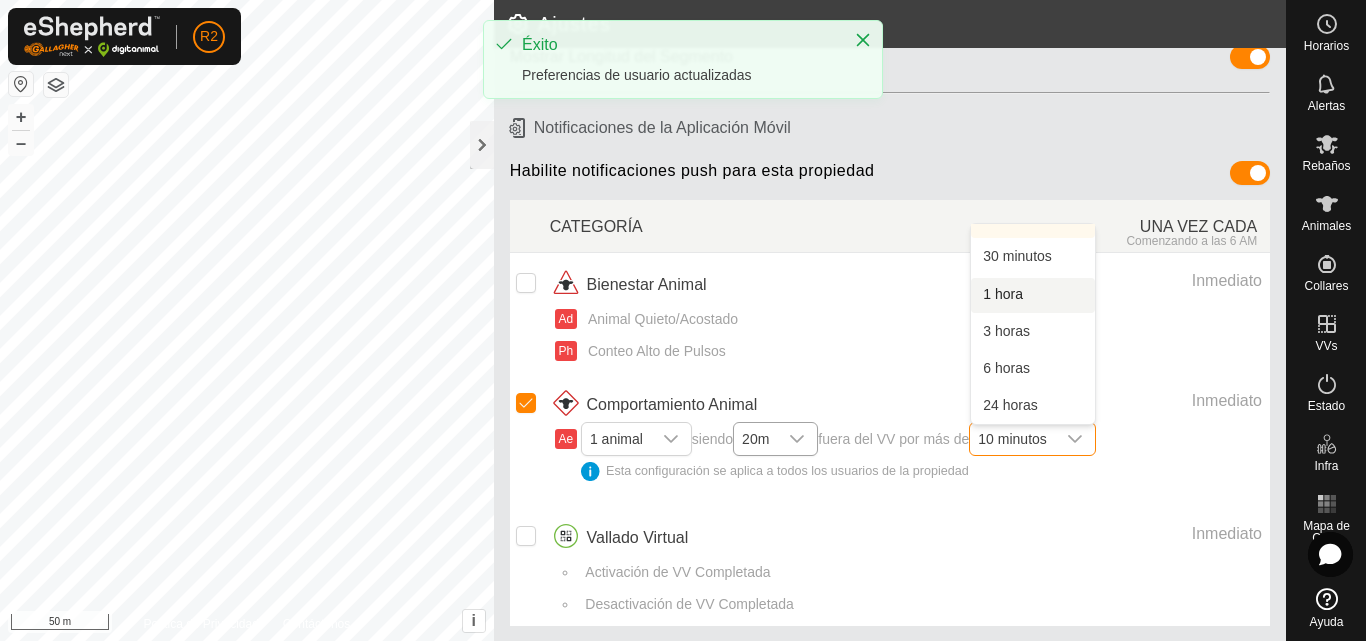scroll, scrollTop: 0, scrollLeft: 0, axis: both 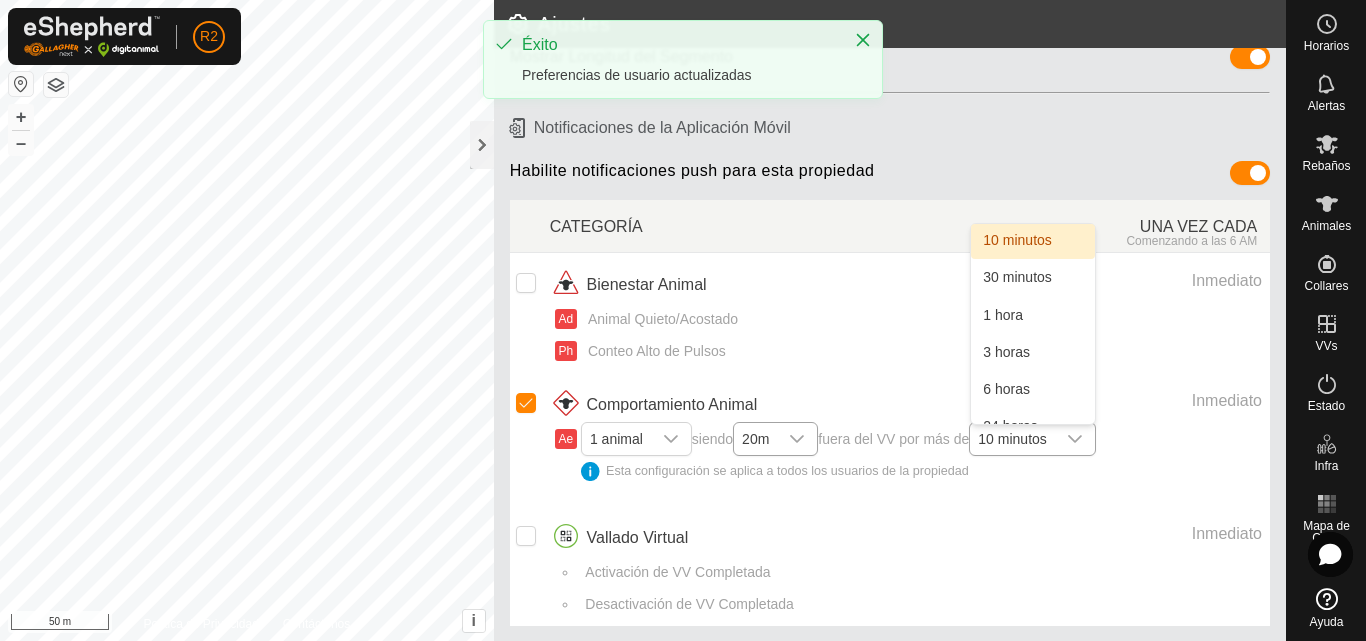 click on "10 minutos" at bounding box center (1033, 241) 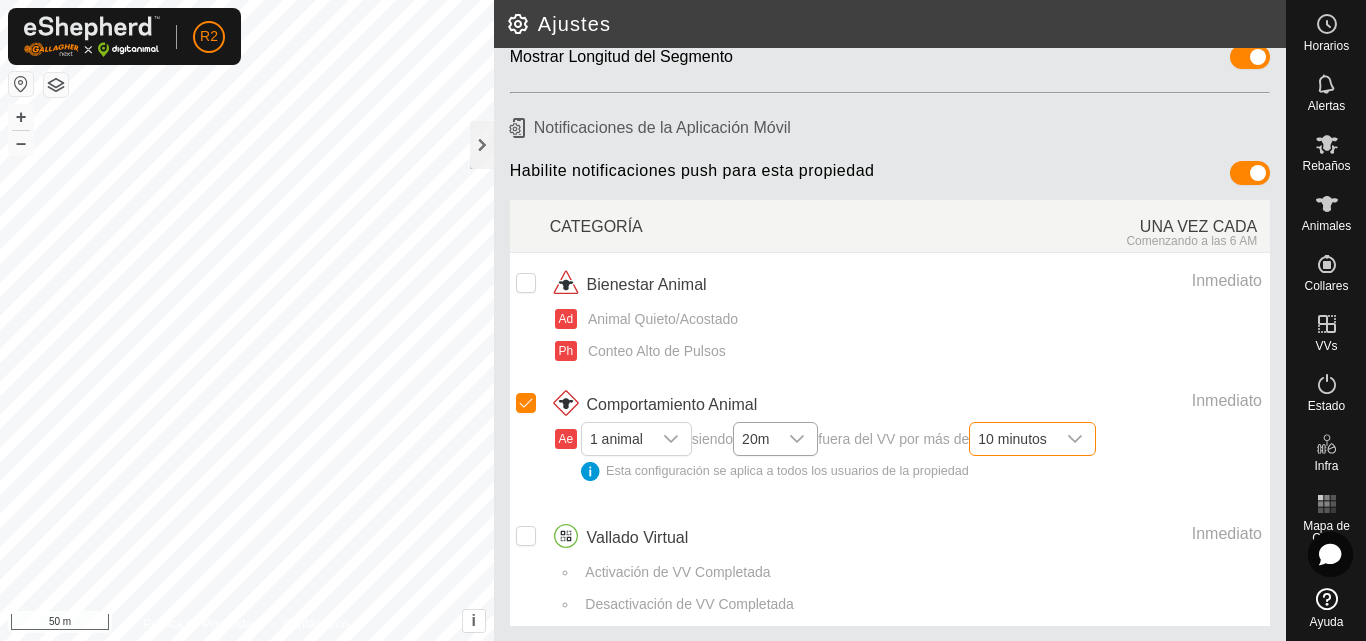 scroll, scrollTop: 165, scrollLeft: 0, axis: vertical 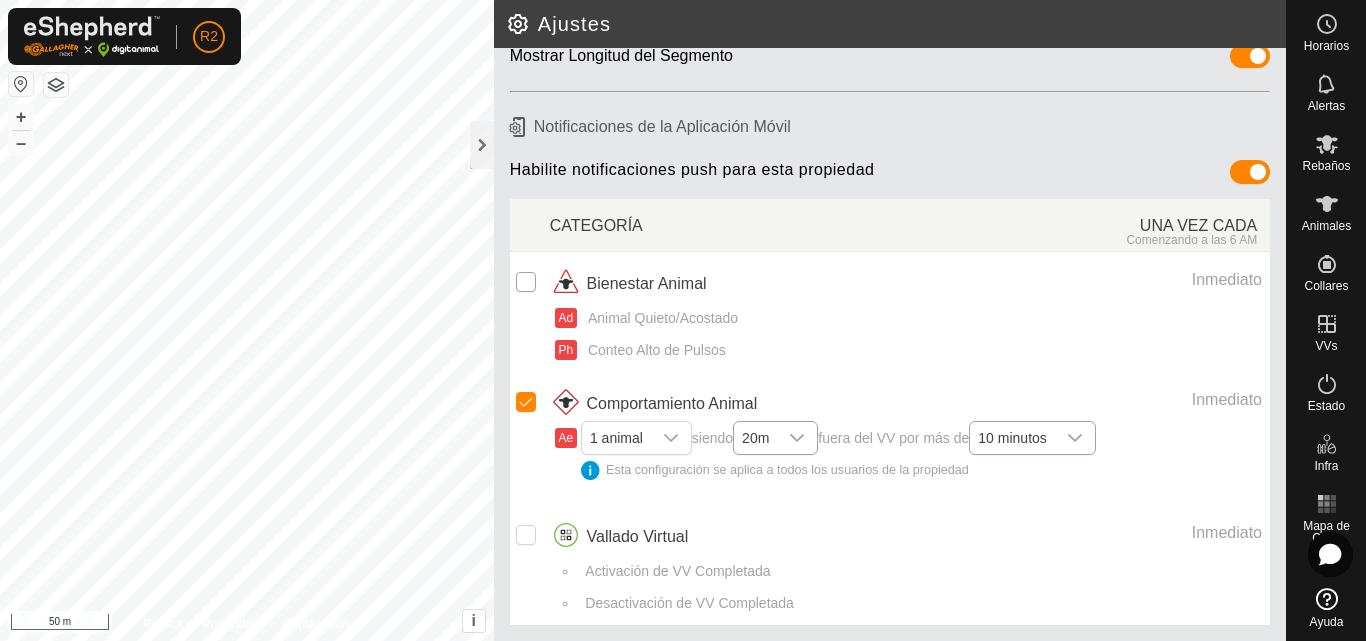 click at bounding box center [526, 282] 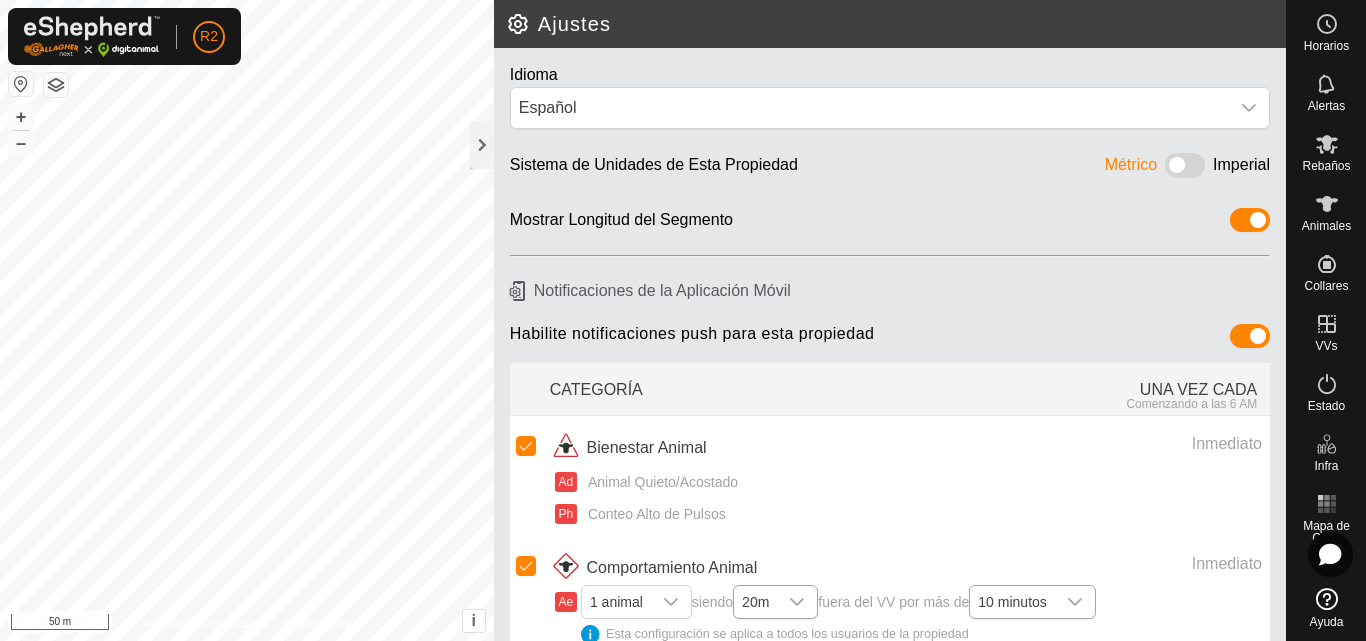 scroll, scrollTop: 2, scrollLeft: 0, axis: vertical 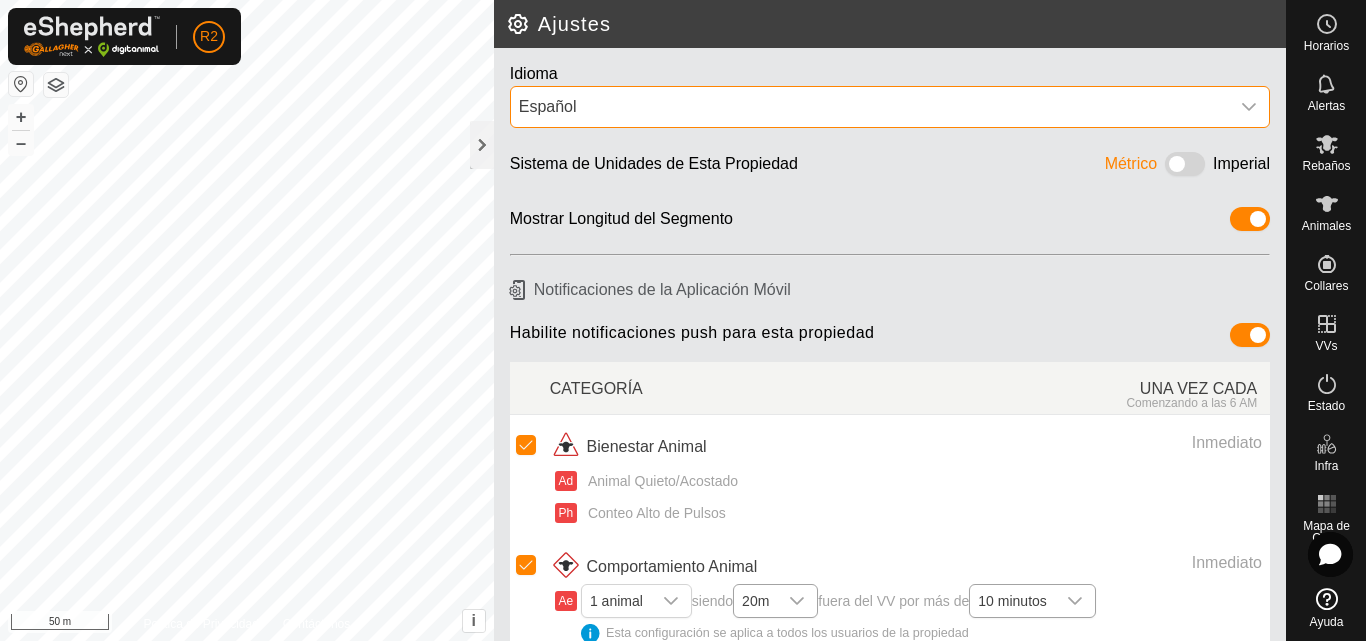 click on "Español" at bounding box center (870, 107) 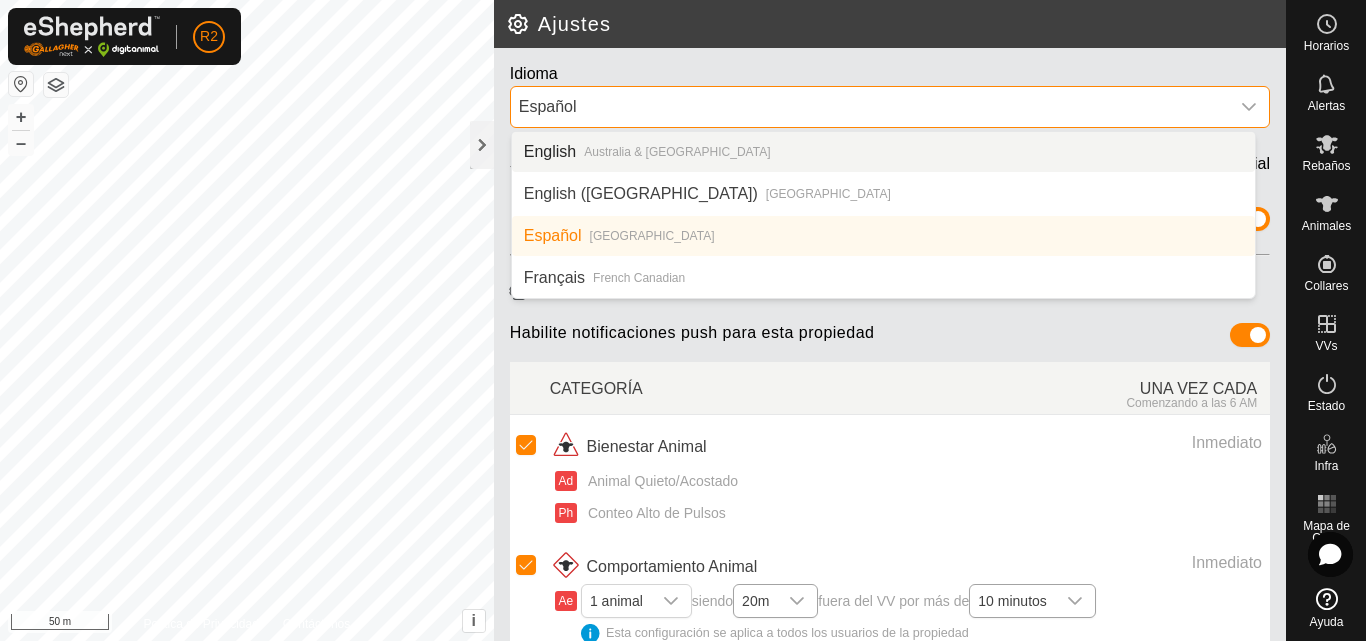 click on "Español" at bounding box center (870, 107) 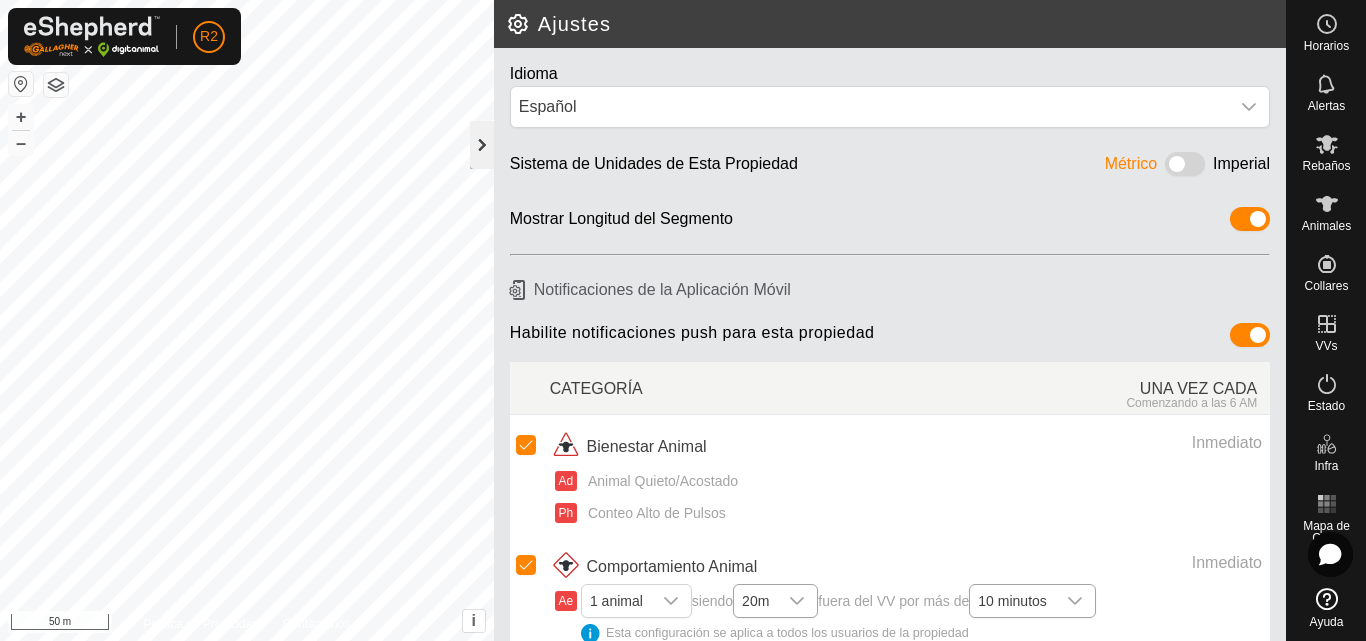 click 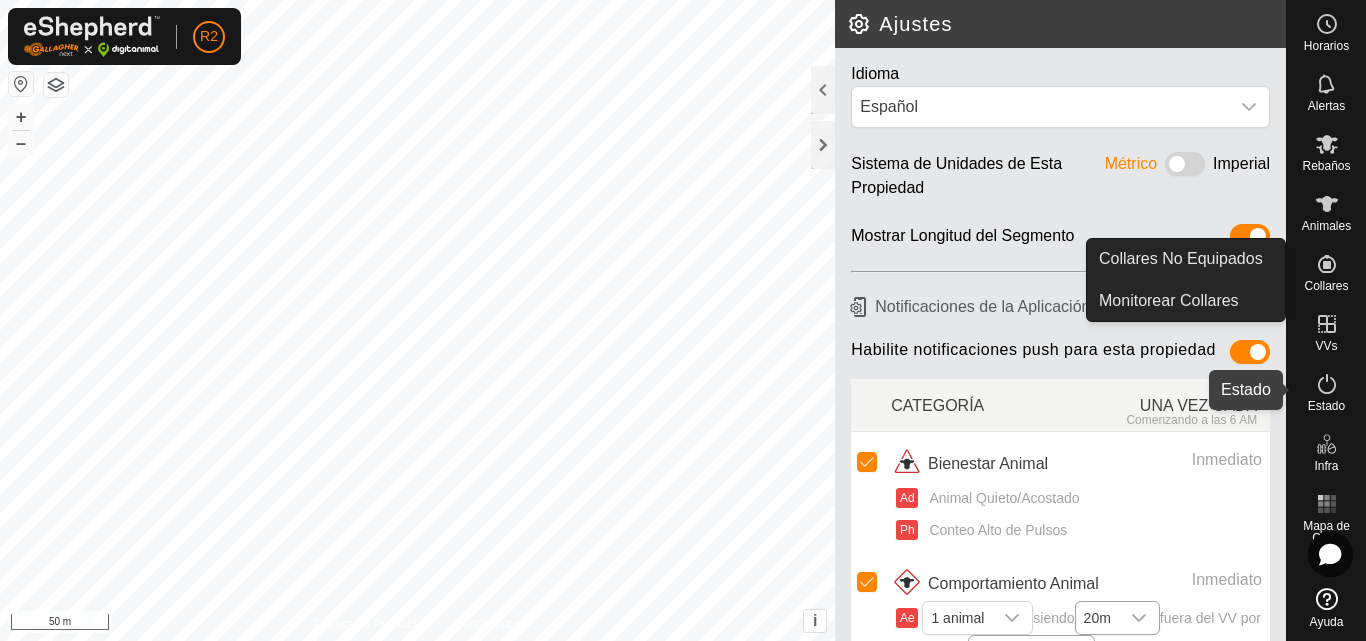 click 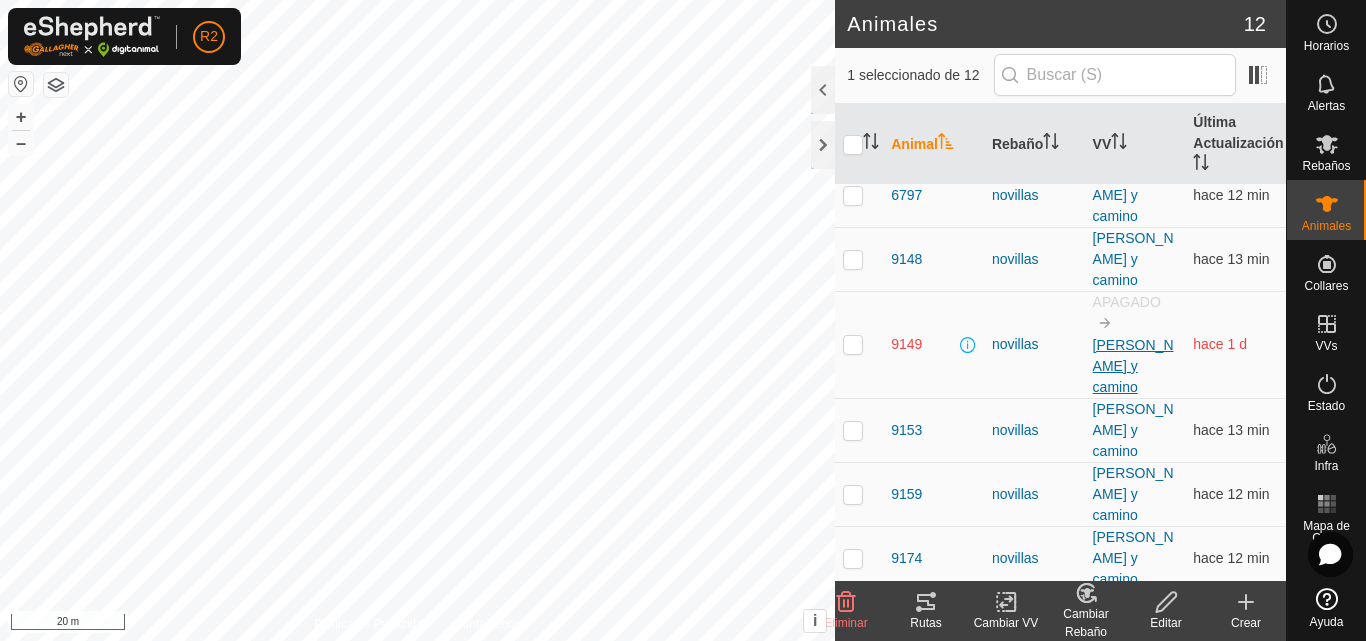 scroll, scrollTop: 0, scrollLeft: 0, axis: both 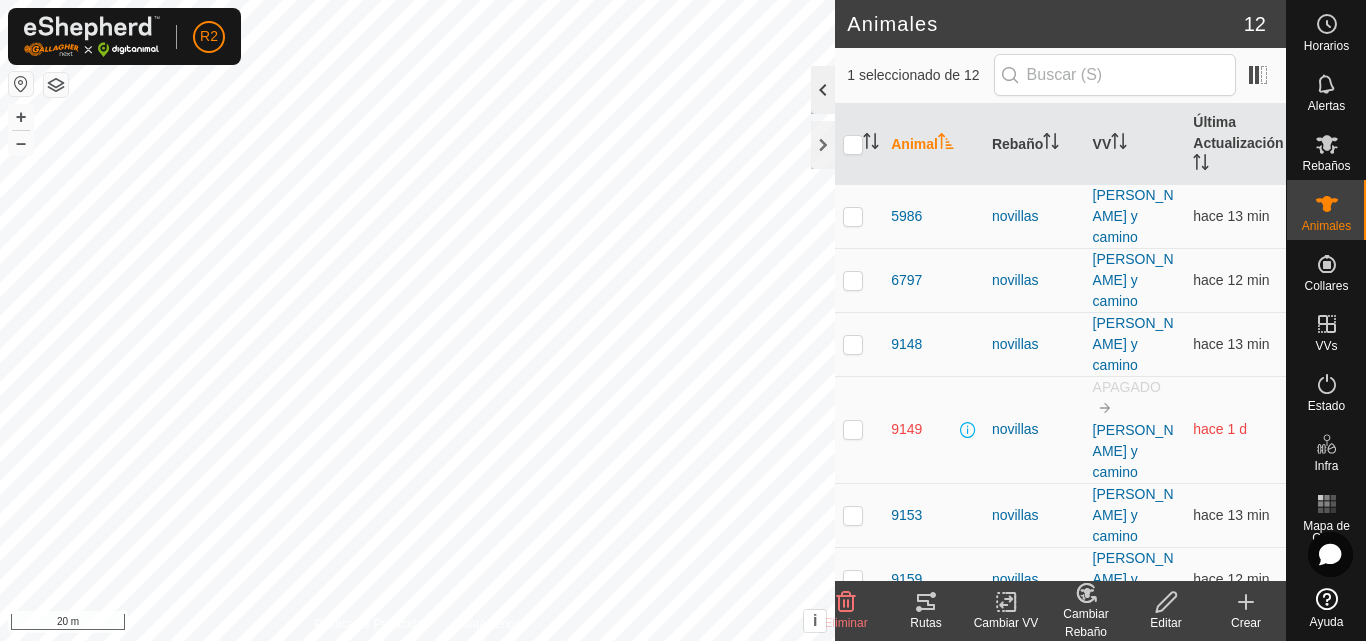 click 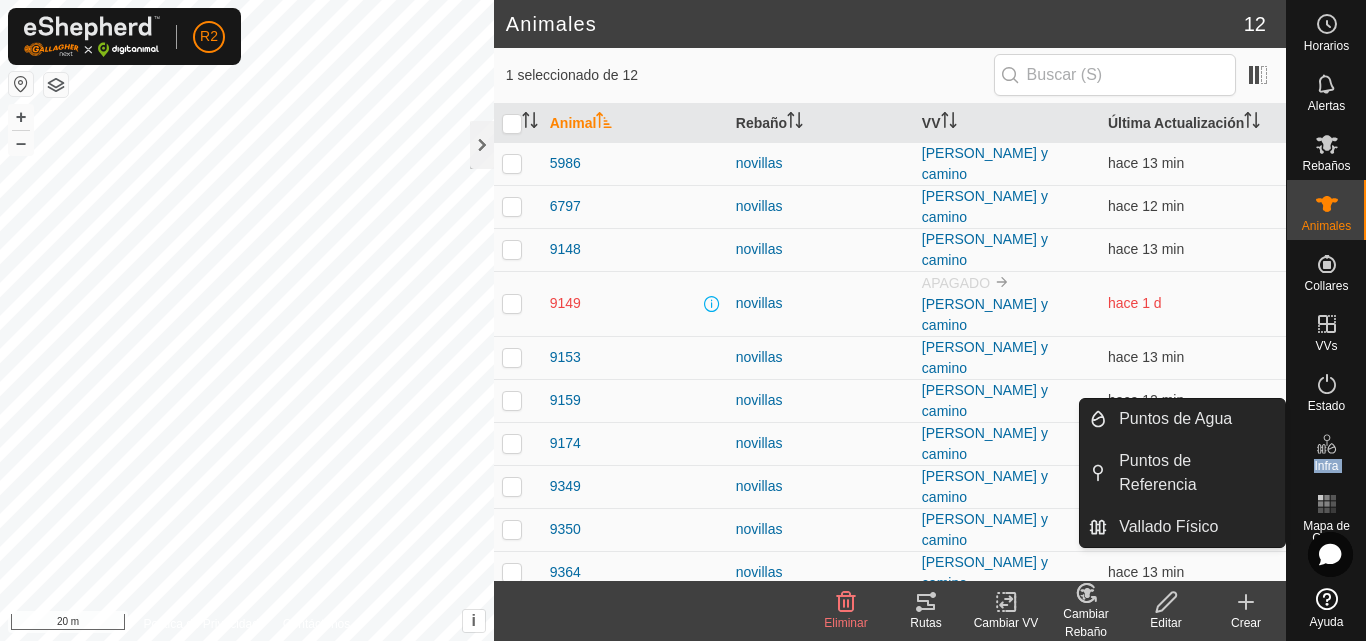 drag, startPoint x: 1340, startPoint y: 441, endPoint x: 1325, endPoint y: 456, distance: 21.213203 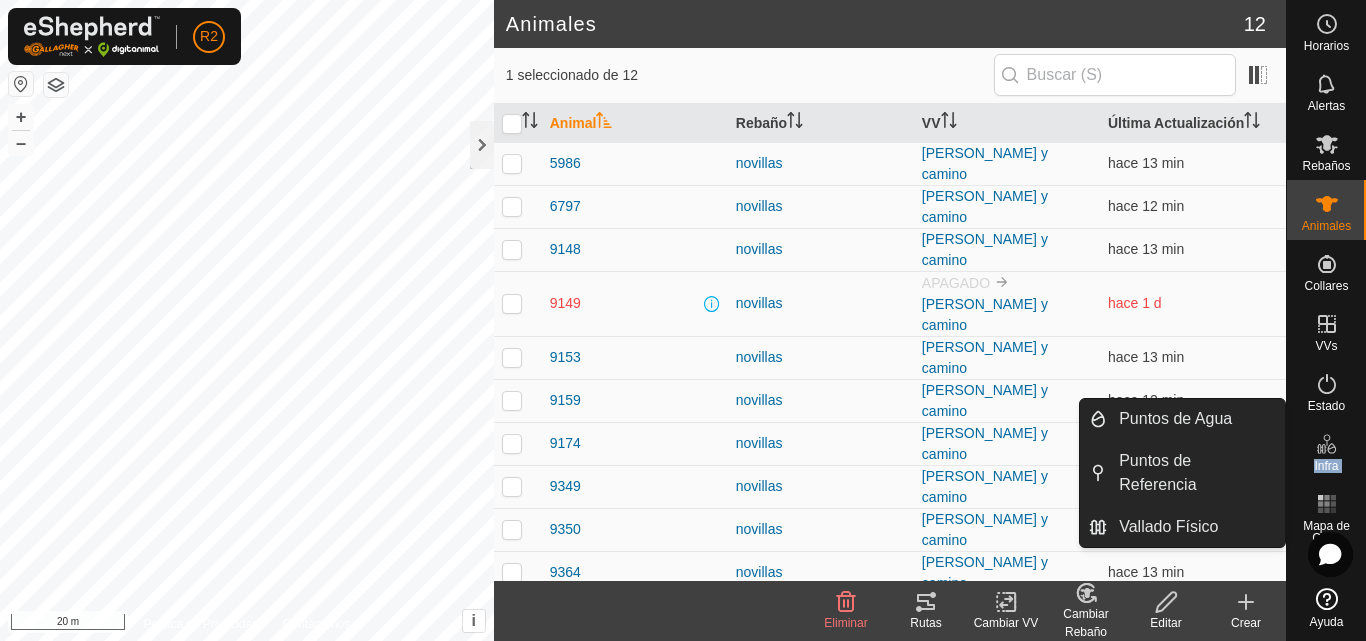 click at bounding box center (1327, 444) 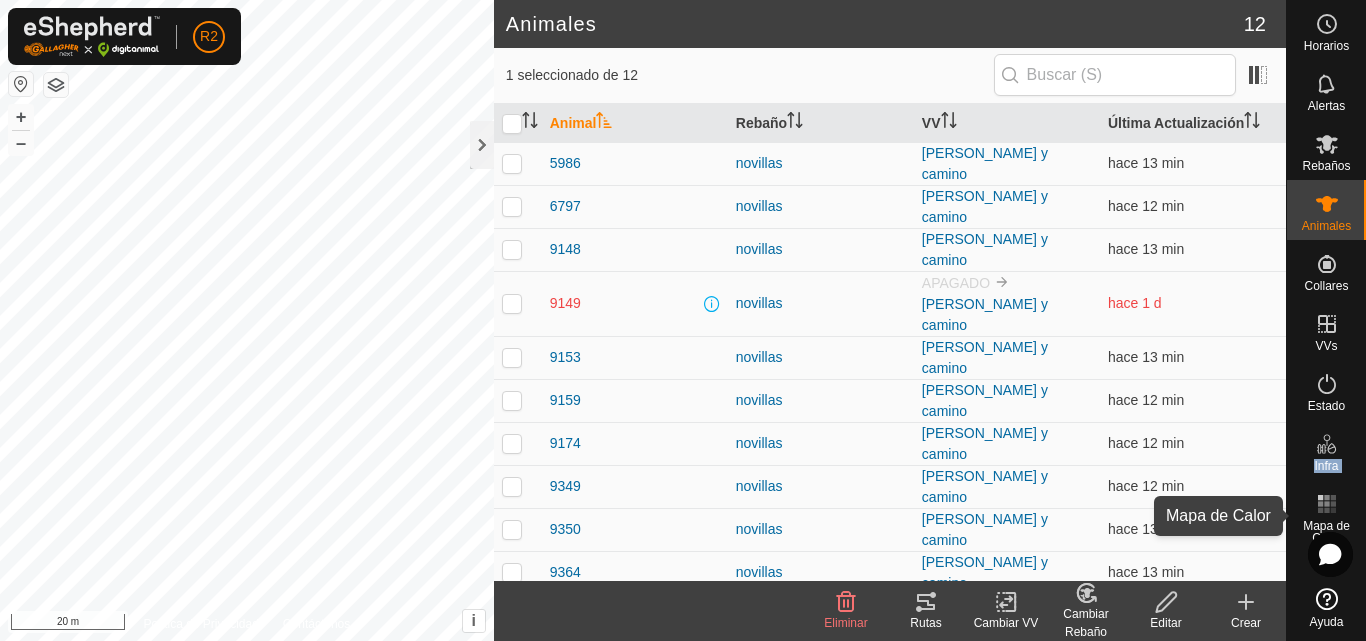 click 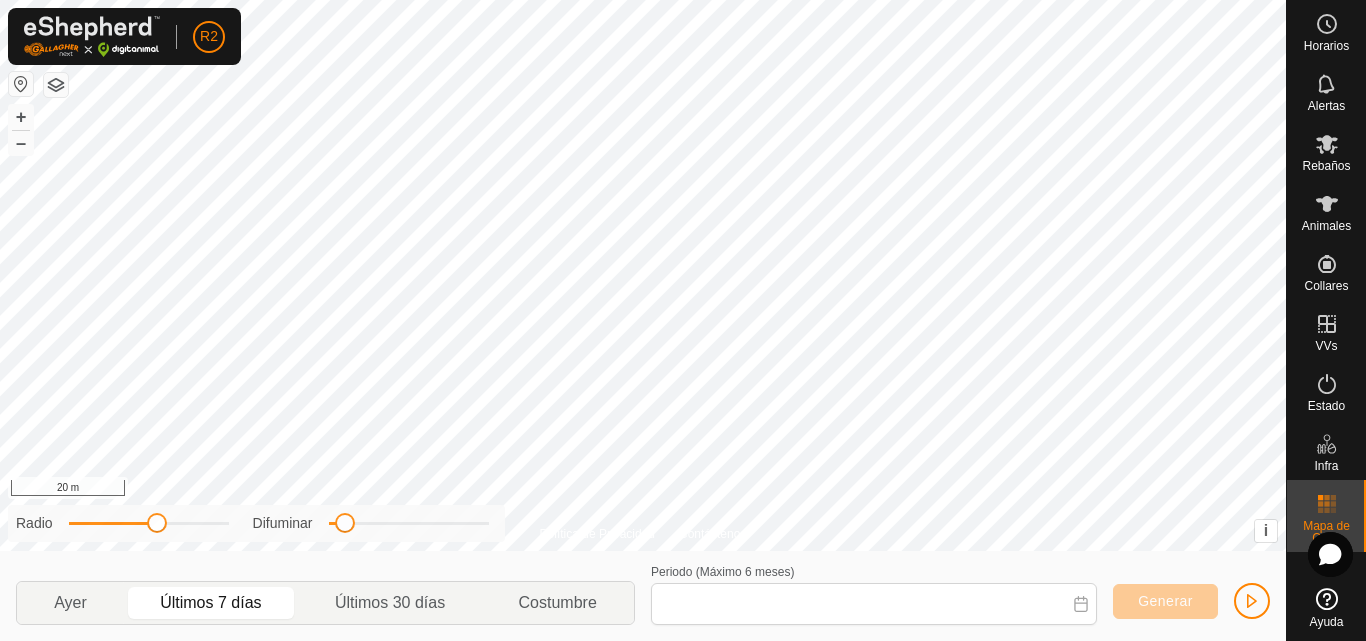 type on "[DATE] - [DATE]" 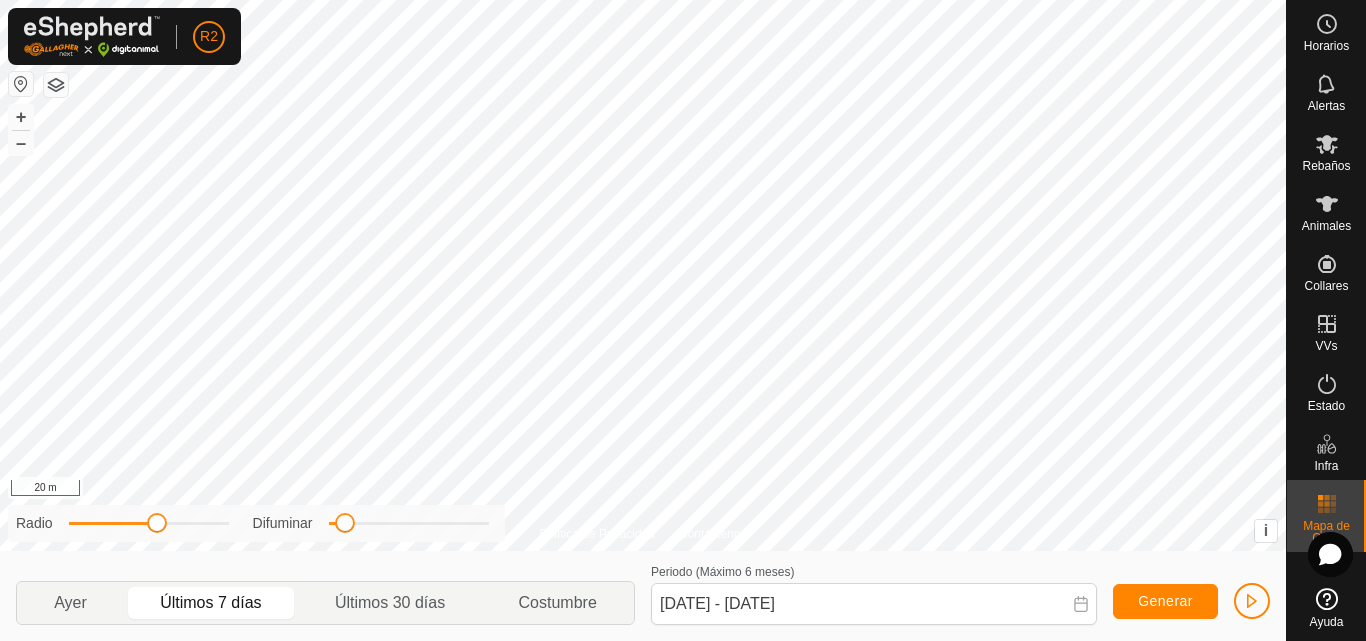 click on "R2 Horarios Alertas Rebaños Animales Collares VVs Estado Infra Mapa de Calor Ayuda Política de Privacidad Contáctenos + – ⇧ i This application includes HERE Maps. © 2024 HERE. All rights reserved. 20 m Radio Difuminar Ayer Últimos 7 [PERSON_NAME] Últimos 30 [PERSON_NAME] Costumbre Periodo (Máximo 6 meses)  [DATE] - [DATE] Generar" at bounding box center (683, 320) 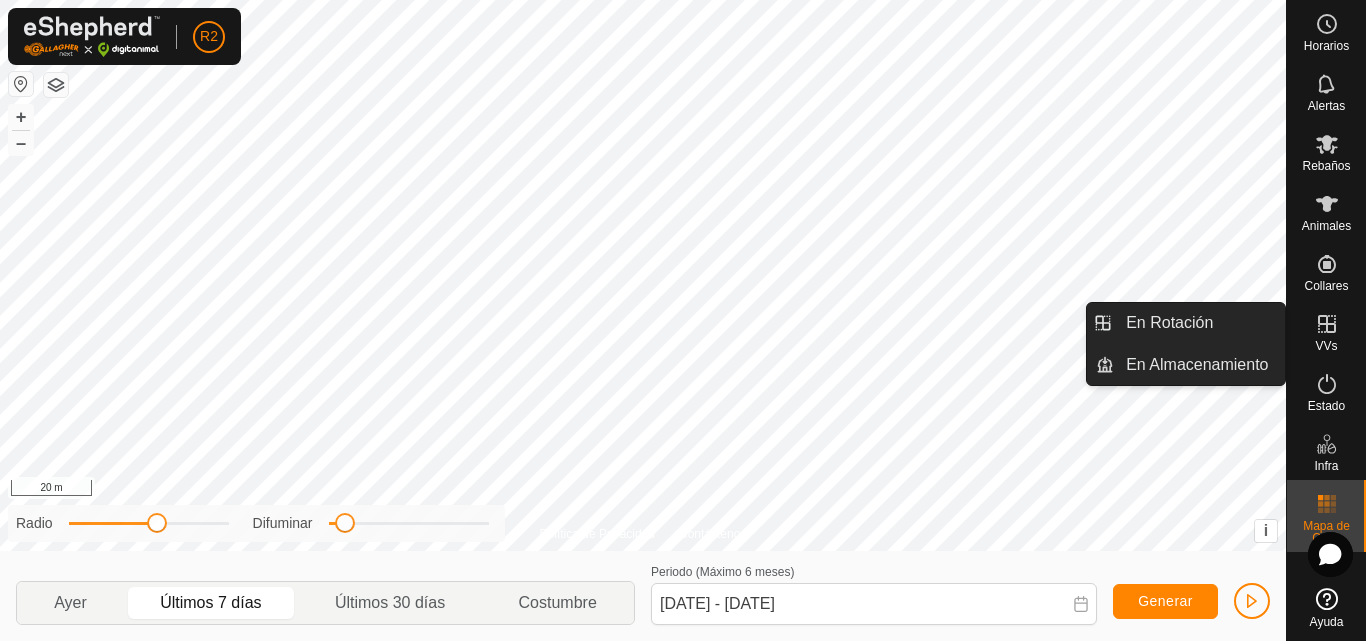 click at bounding box center [1327, 324] 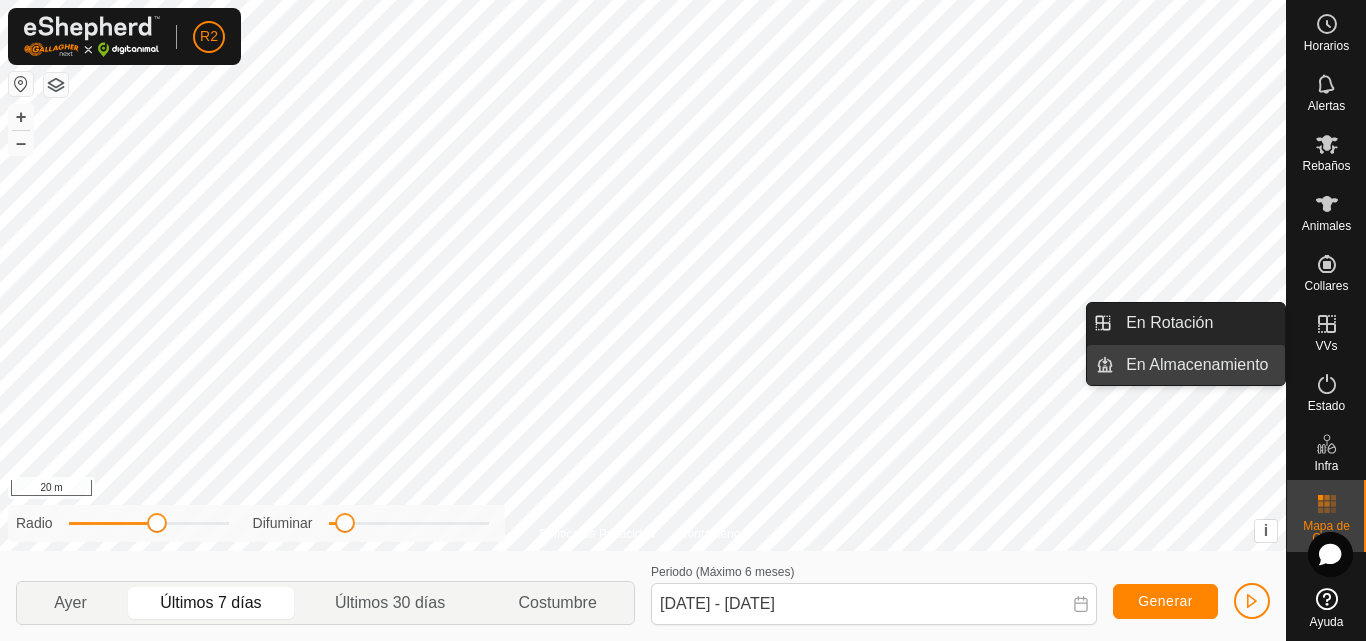 click on "En Almacenamiento" at bounding box center (1199, 365) 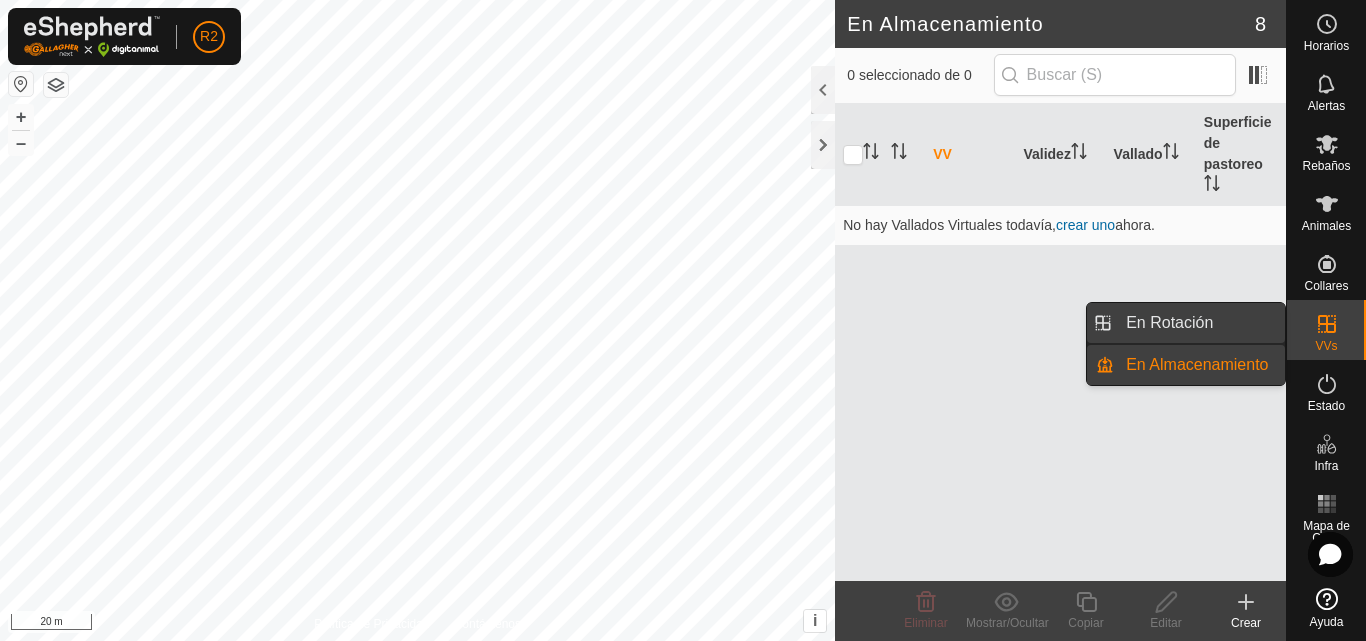 click on "En Rotación" at bounding box center [1199, 323] 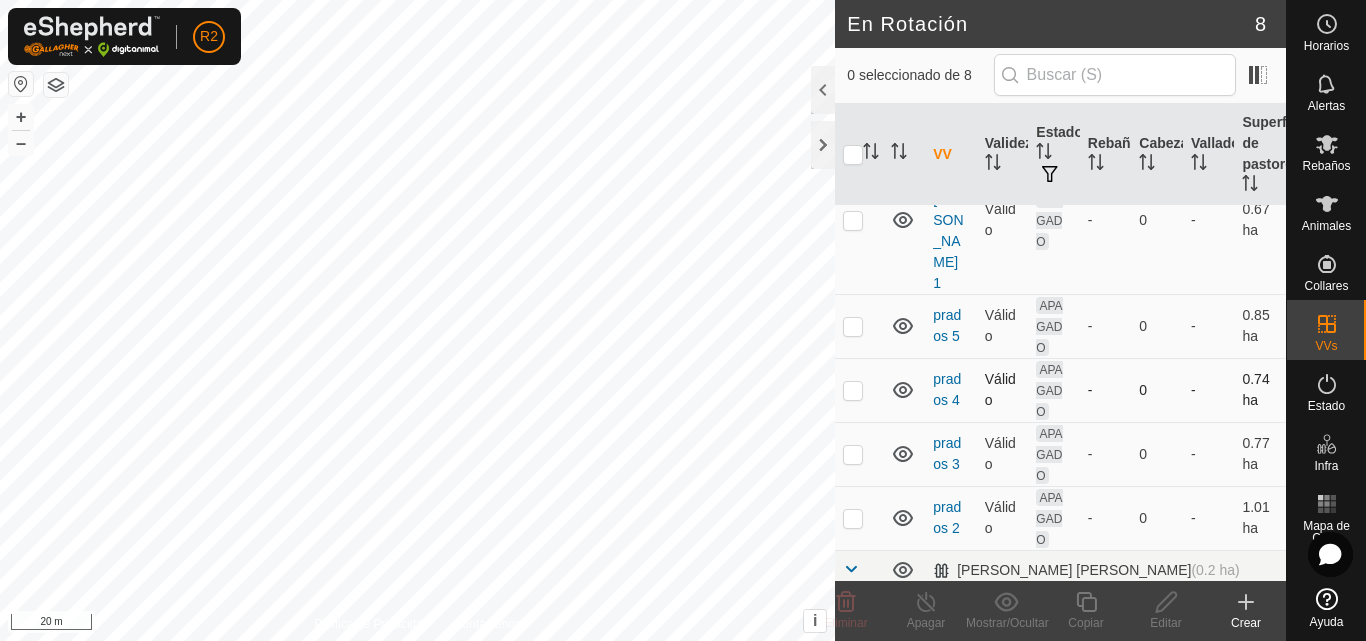 scroll, scrollTop: 98, scrollLeft: 0, axis: vertical 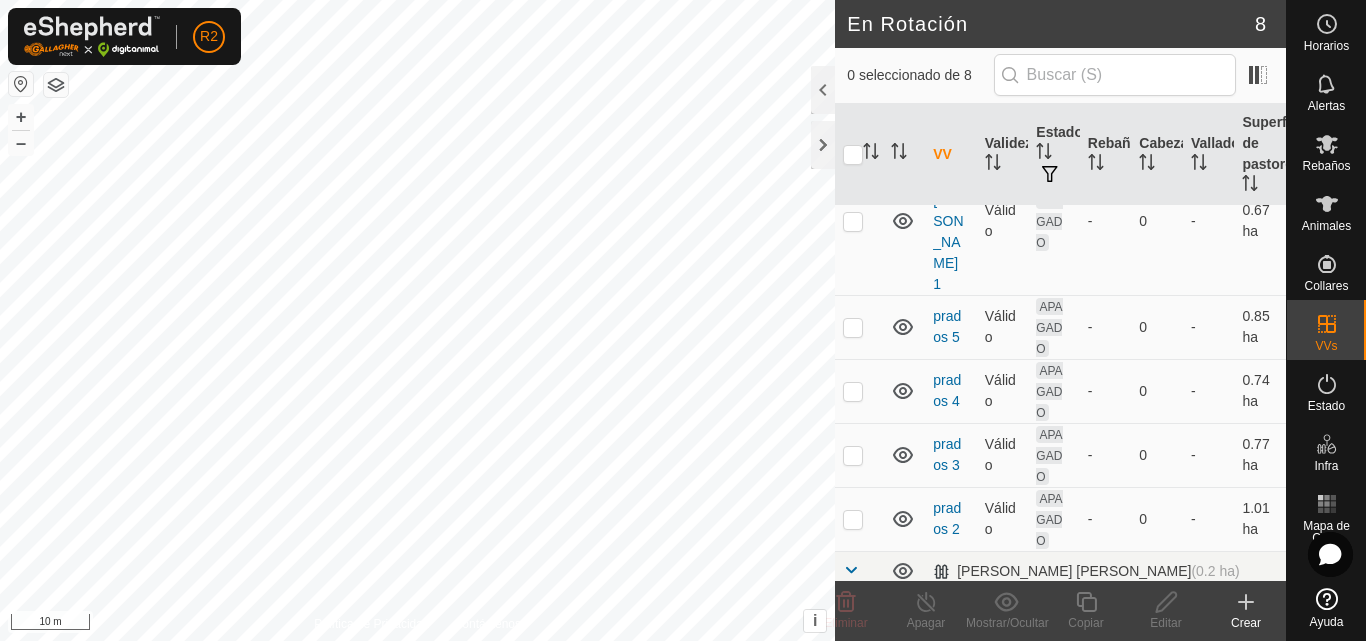 click 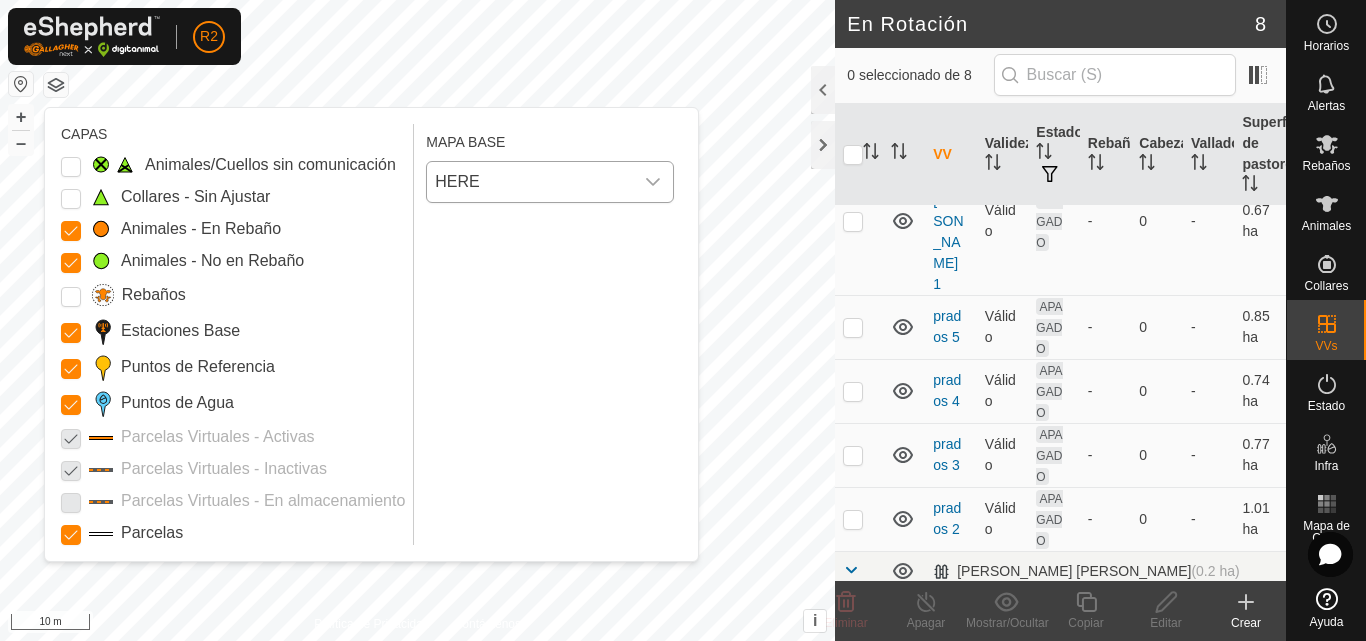 click on "HERE" at bounding box center (530, 182) 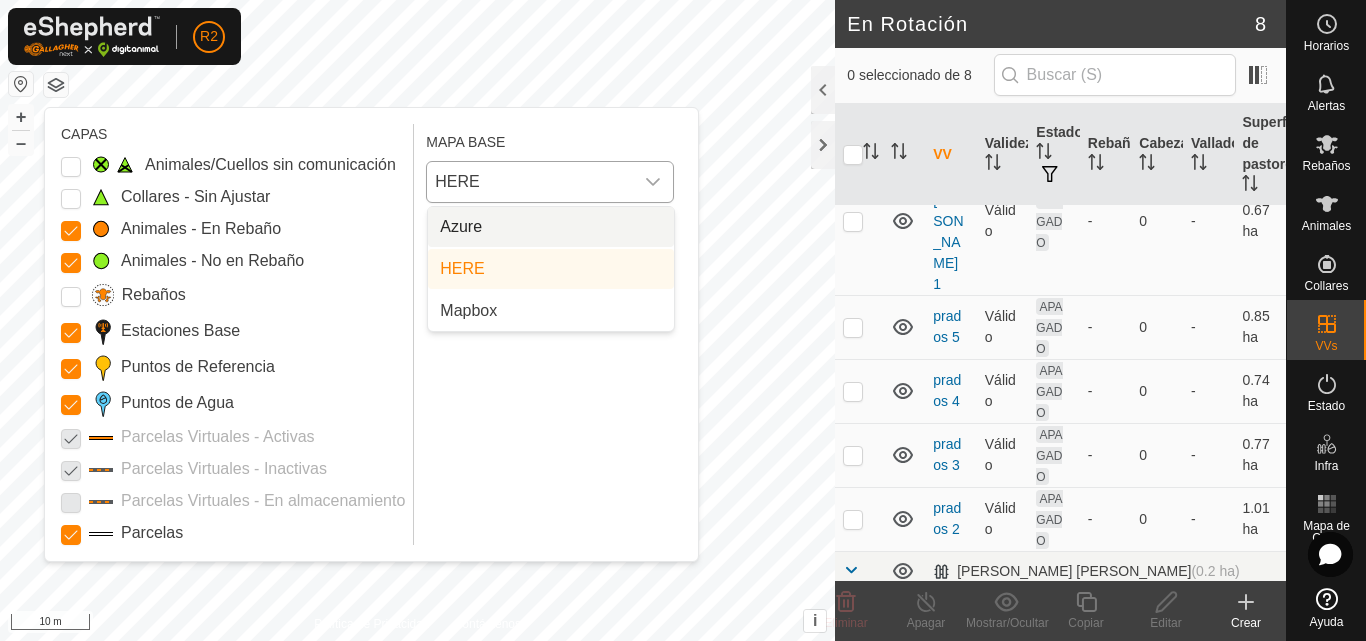 click on "Azure" at bounding box center [551, 227] 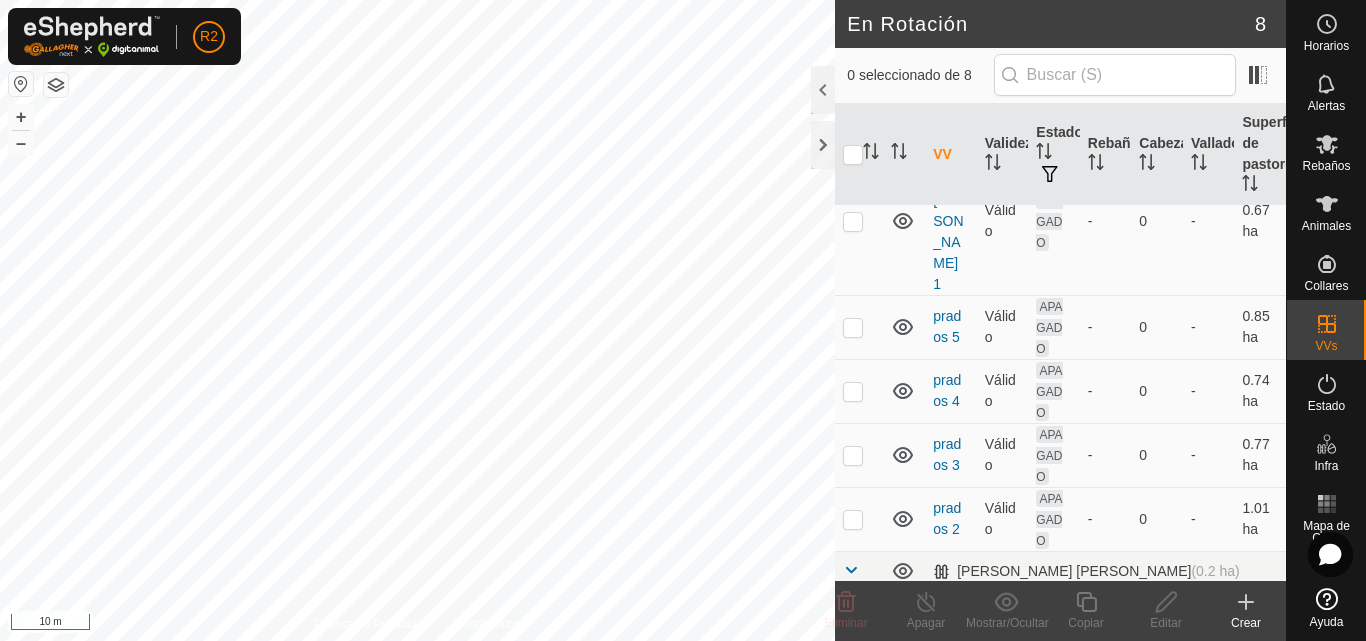 click 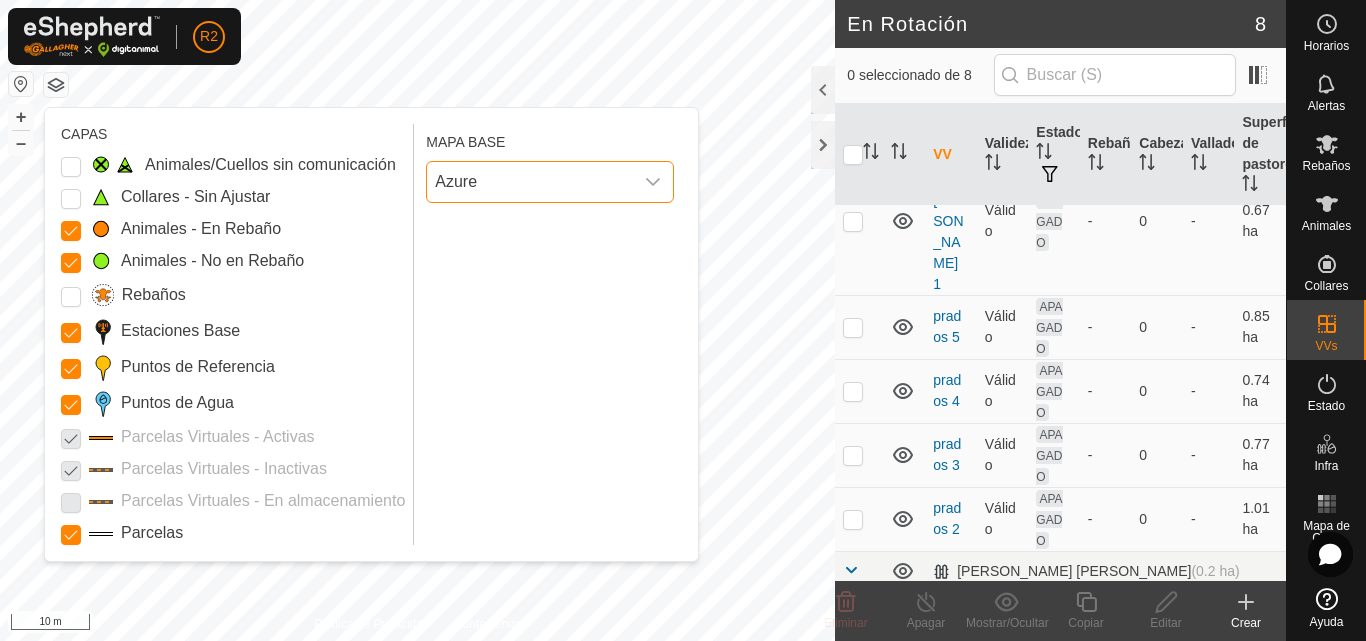 click on "Azure" at bounding box center [530, 182] 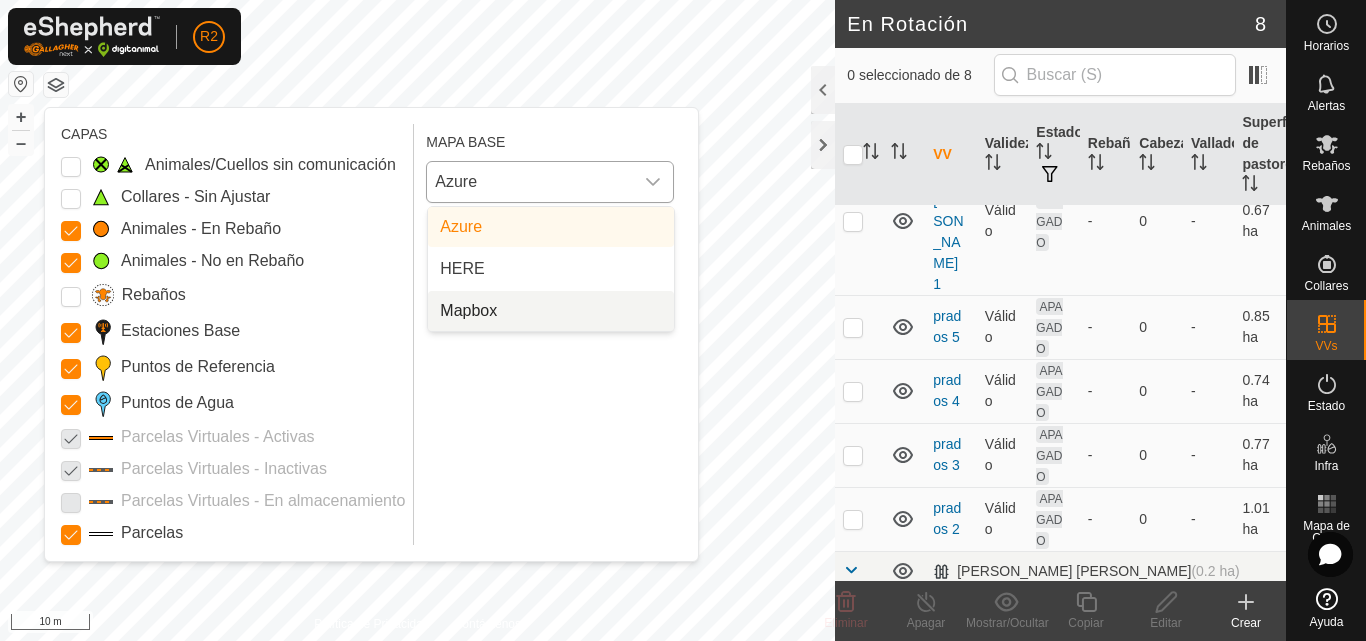 click on "Mapbox" at bounding box center (551, 311) 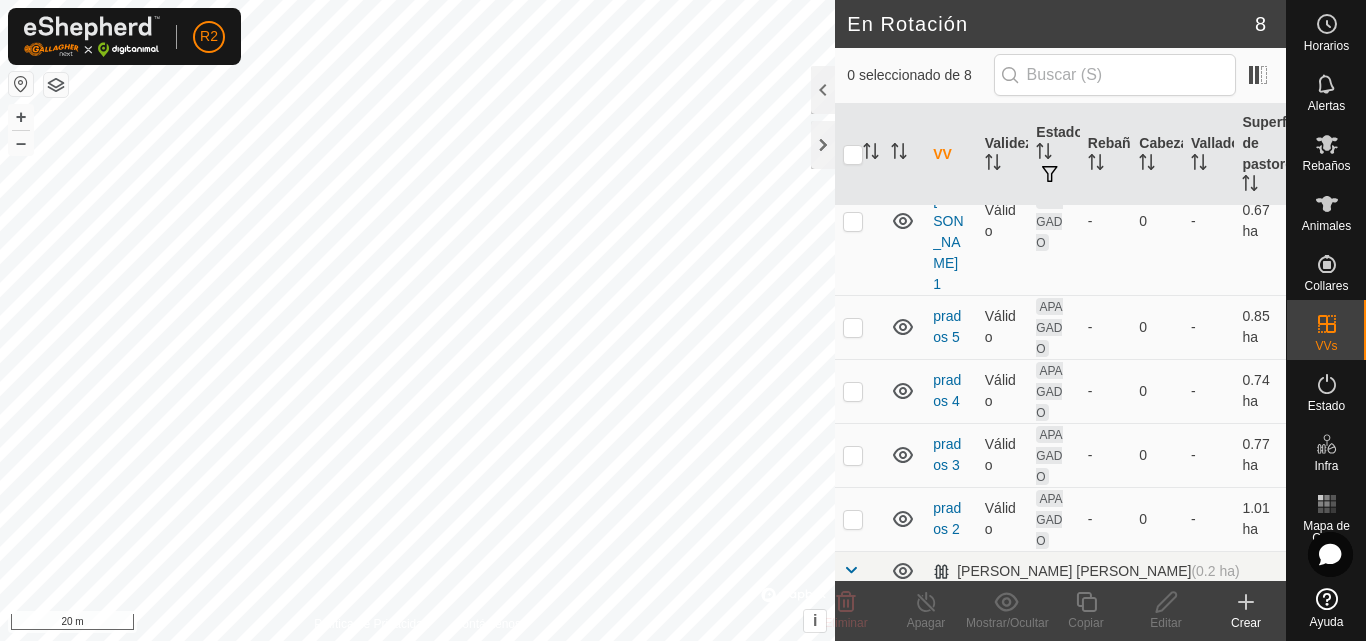 click on "R2 Horarios Alertas Rebaños Animales Collares VVs Estado Infra Mapa de Calor Ayuda En Rotación 8 0 seleccionado de 8     VV   Validez   Estado   Rebaño   [PERSON_NAME]   Superficie de pastoreo   VV sin recinto  prados [PERSON_NAME] 1  [PERSON_NAME]  APAGADO  -   0   -   0.67 [PERSON_NAME] 5  [PERSON_NAME]  APAGADO  -   0   -   0.85 [PERSON_NAME] 4  [PERSON_NAME]  APAGADO  -   0   -   0.74 [PERSON_NAME] 3  [PERSON_NAME]  APAGADO  -   0   -   0.77 [PERSON_NAME] 2  [PERSON_NAME]  APAGADO  -   0   -   1.01 [PERSON_NAME]   (0.2 ha) [PERSON_NAME] y camino  Válido  ENCENDIDO  novillas   12   [PERSON_NAME] [PERSON_NAME]   0.19 ha  dentro [PERSON_NAME]  [PERSON_NAME]  APAGADO  -   0   [PERSON_NAME] [PERSON_NAME]   0.19 ha  aprendizage  Válido  APAGADO  -   0   [PERSON_NAME] [PERSON_NAME]   0.15 ha  Eliminar  Apagar   Mostrar/Ocultar   Copiar   Editar   Crear  Política de Privacidad Contáctenos + – ⇧ i ©  Mapbox , ©  OpenStreetMap ,  Improve this map 20 m" at bounding box center [683, 320] 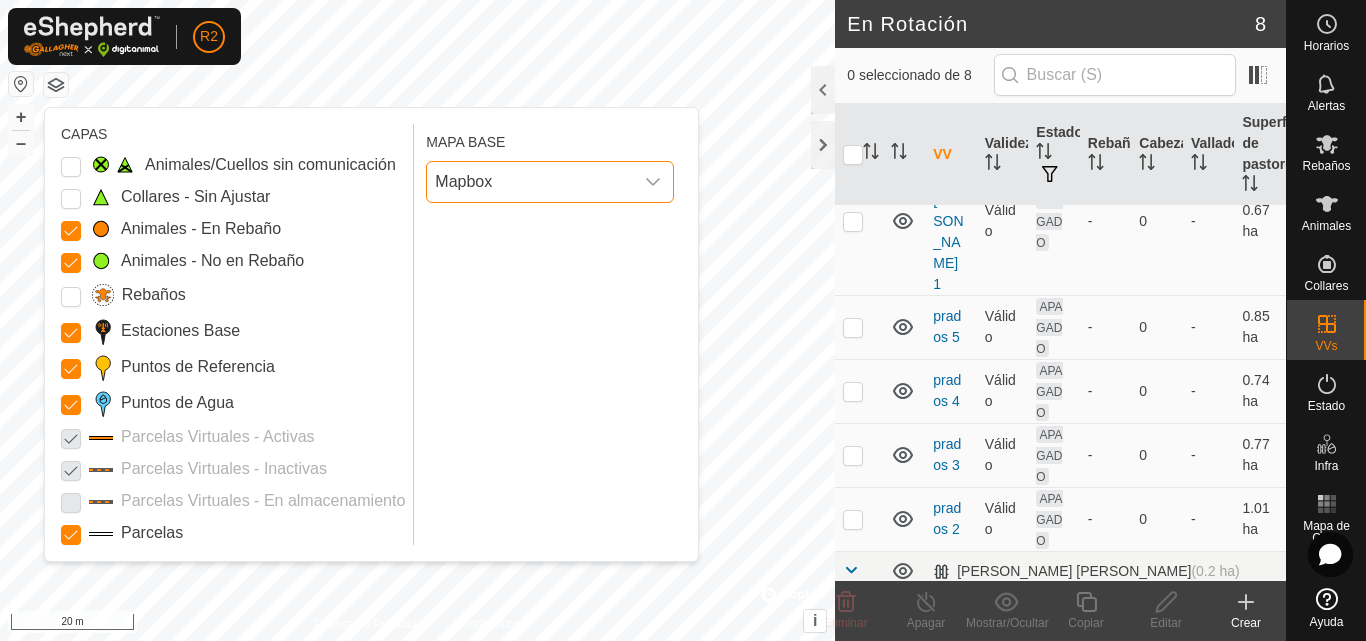 click on "Mapbox" at bounding box center (530, 182) 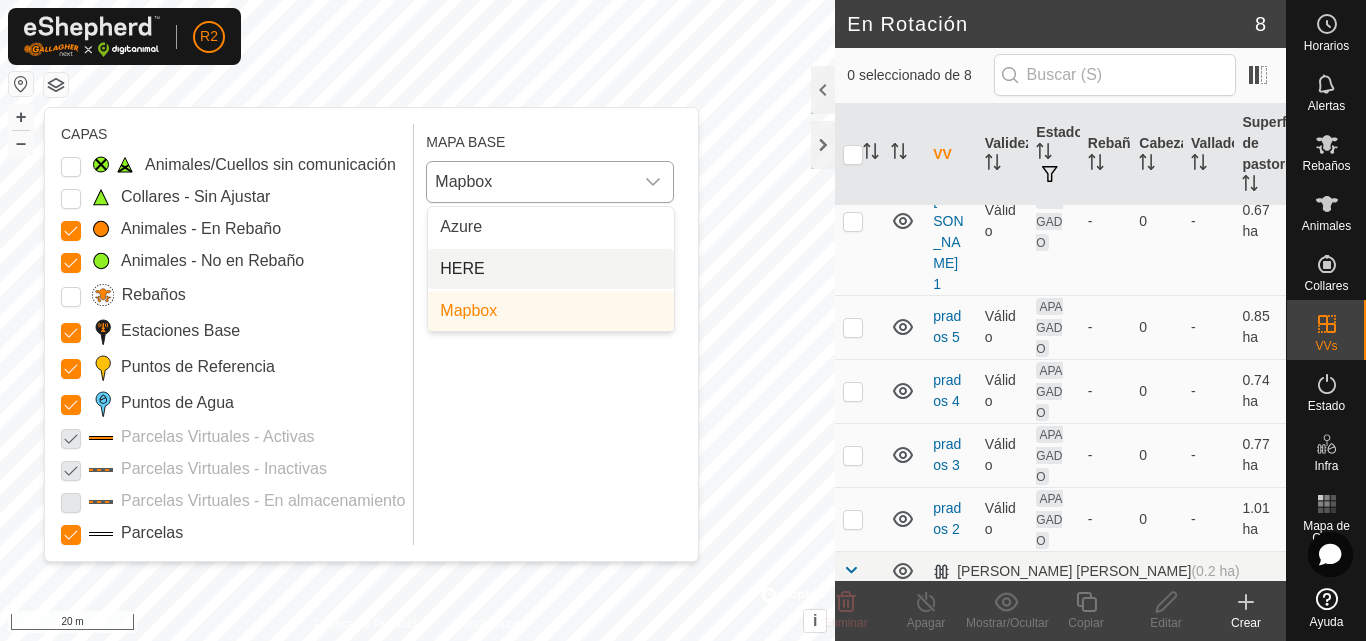 click on "HERE" at bounding box center (551, 269) 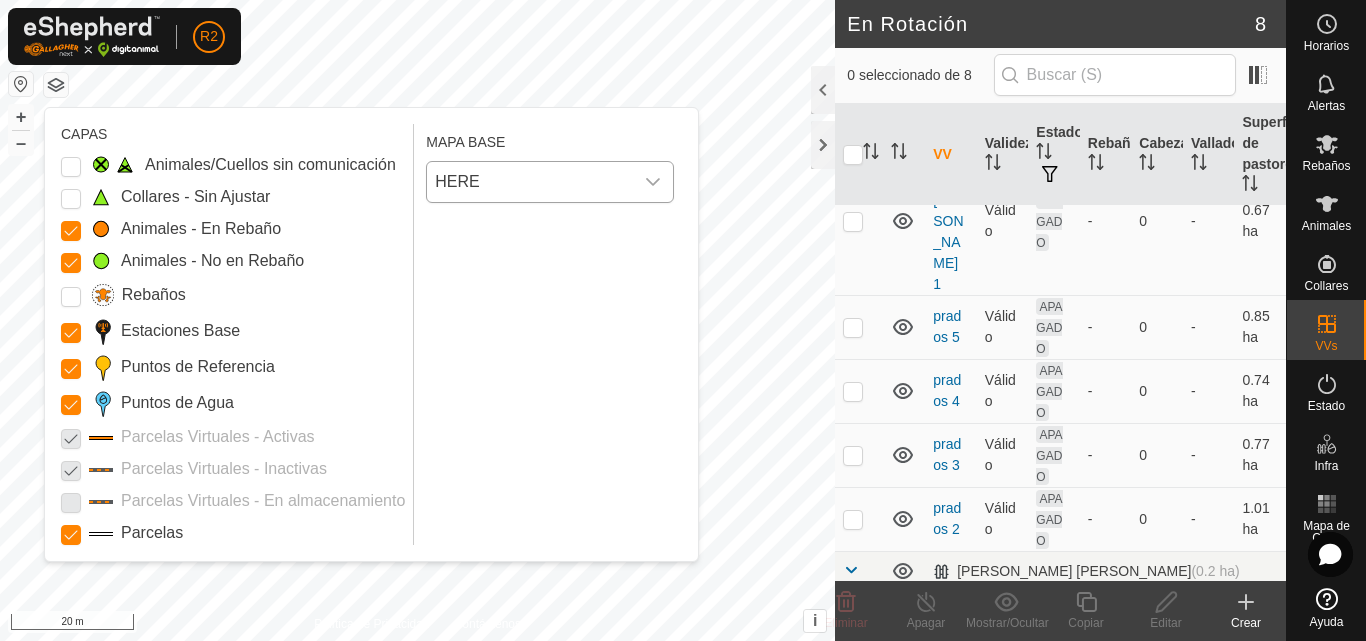 click on "HERE" at bounding box center [550, 182] 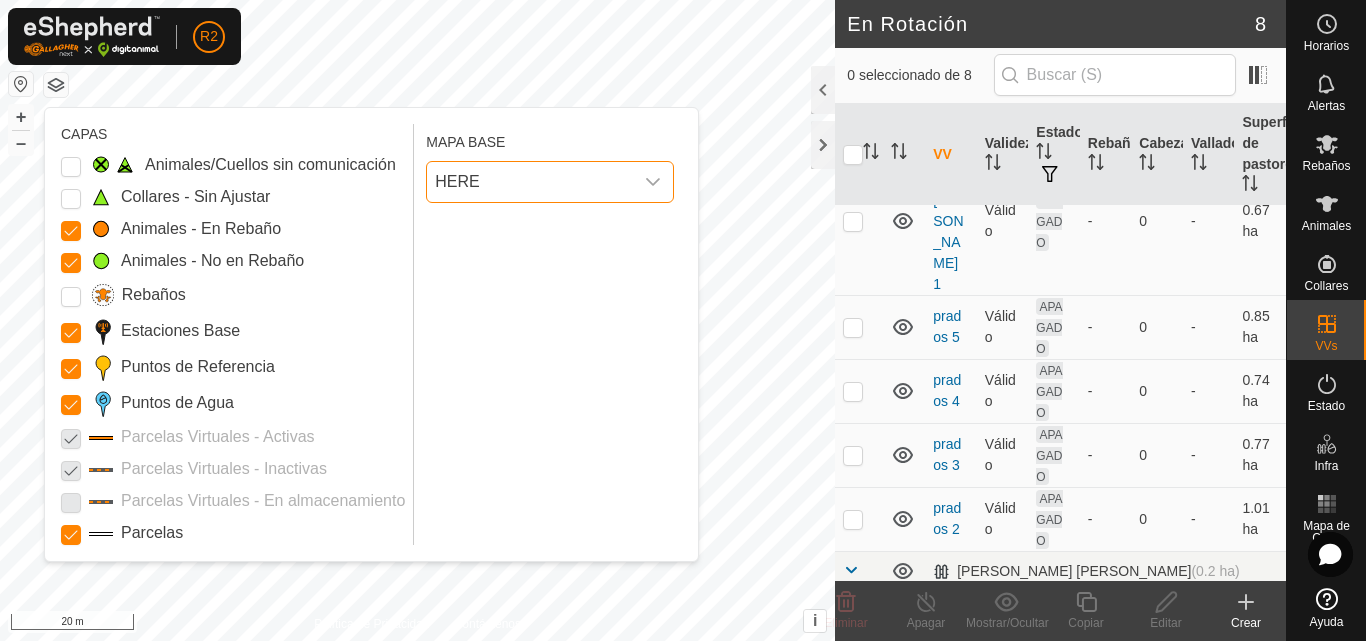 click on "HERE" at bounding box center [530, 182] 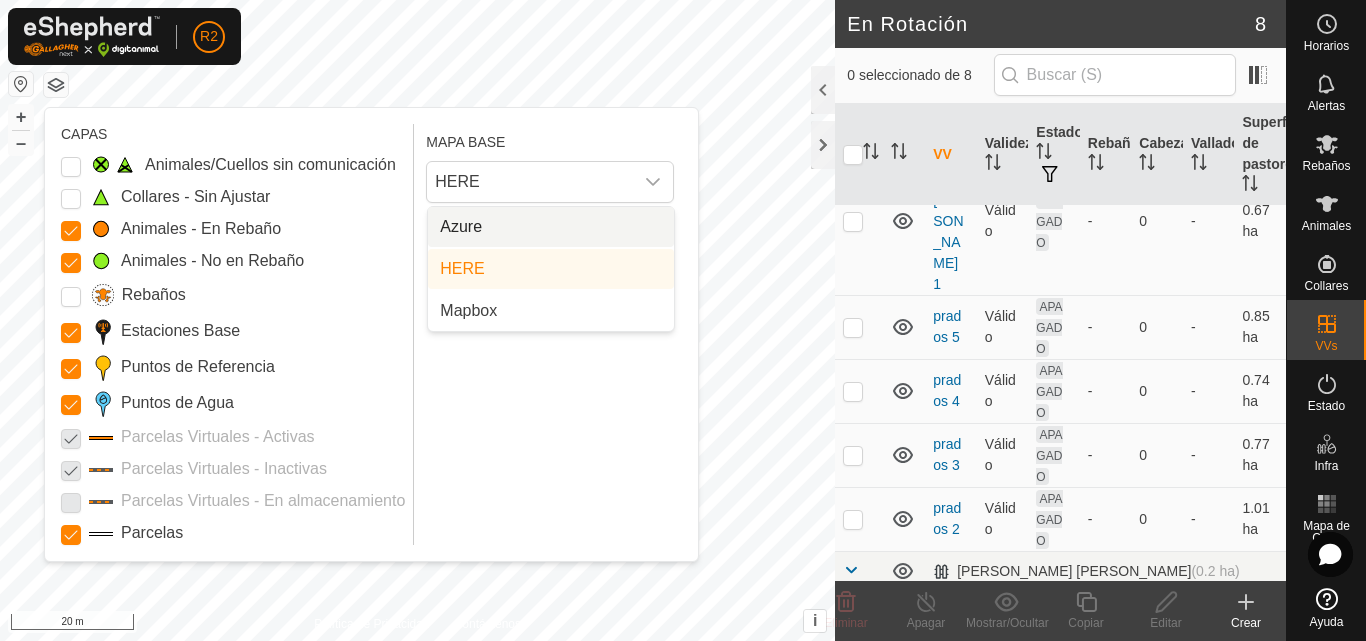 click on "Azure" at bounding box center [551, 227] 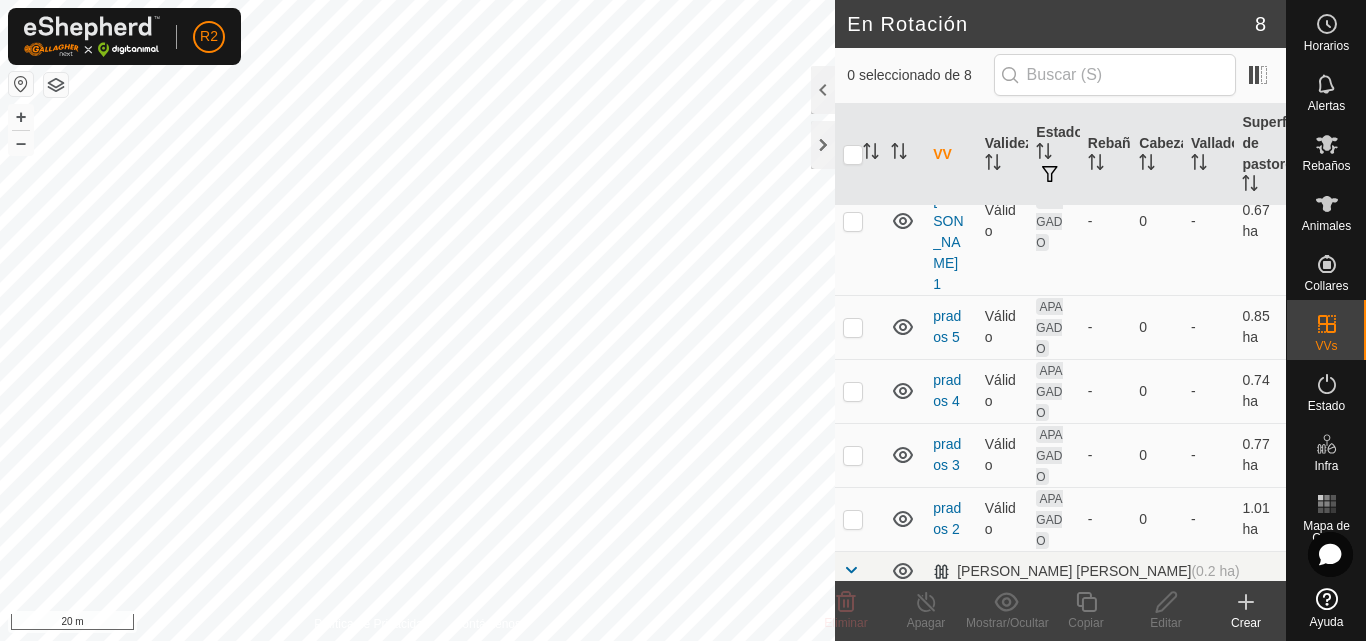 checkbox on "true" 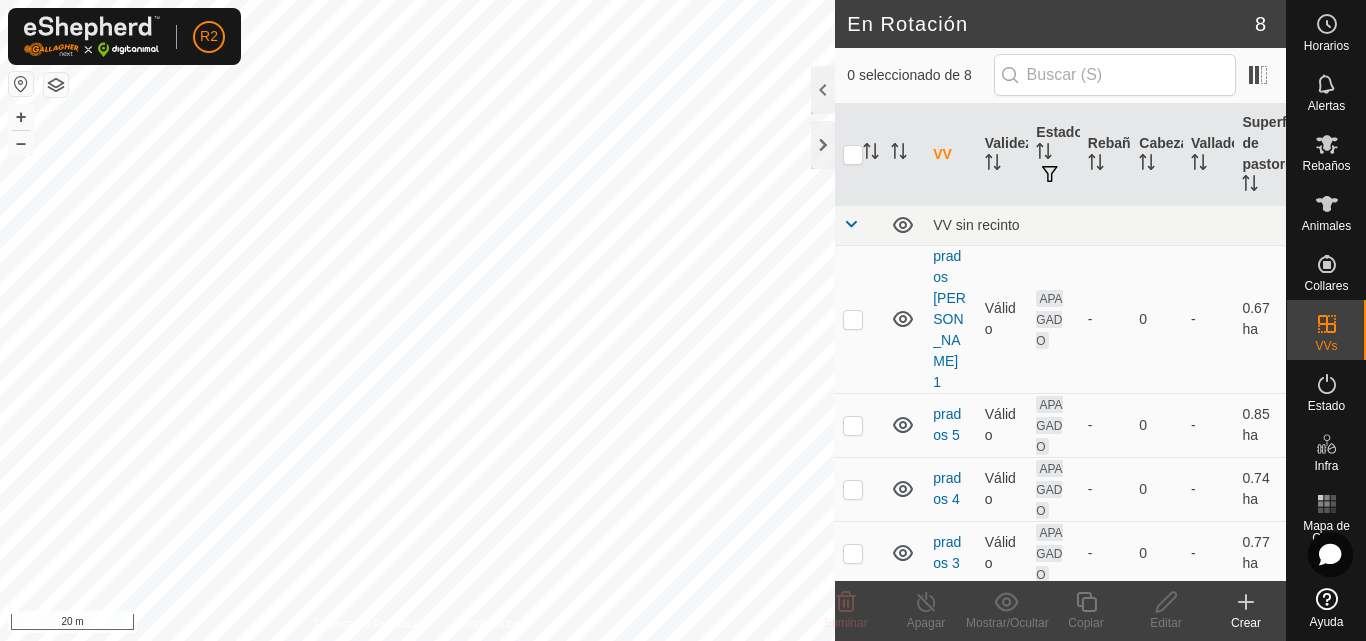 scroll, scrollTop: 0, scrollLeft: 0, axis: both 